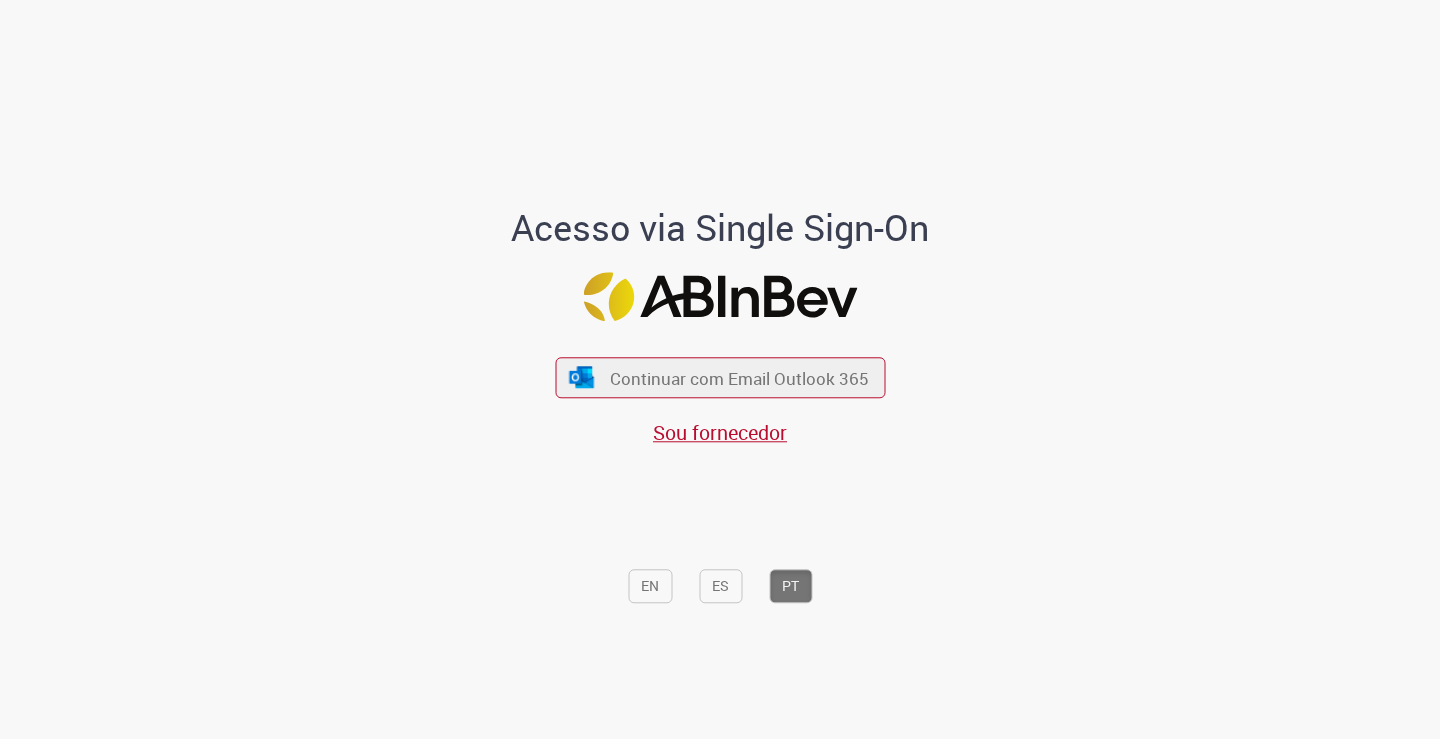 scroll, scrollTop: 0, scrollLeft: 0, axis: both 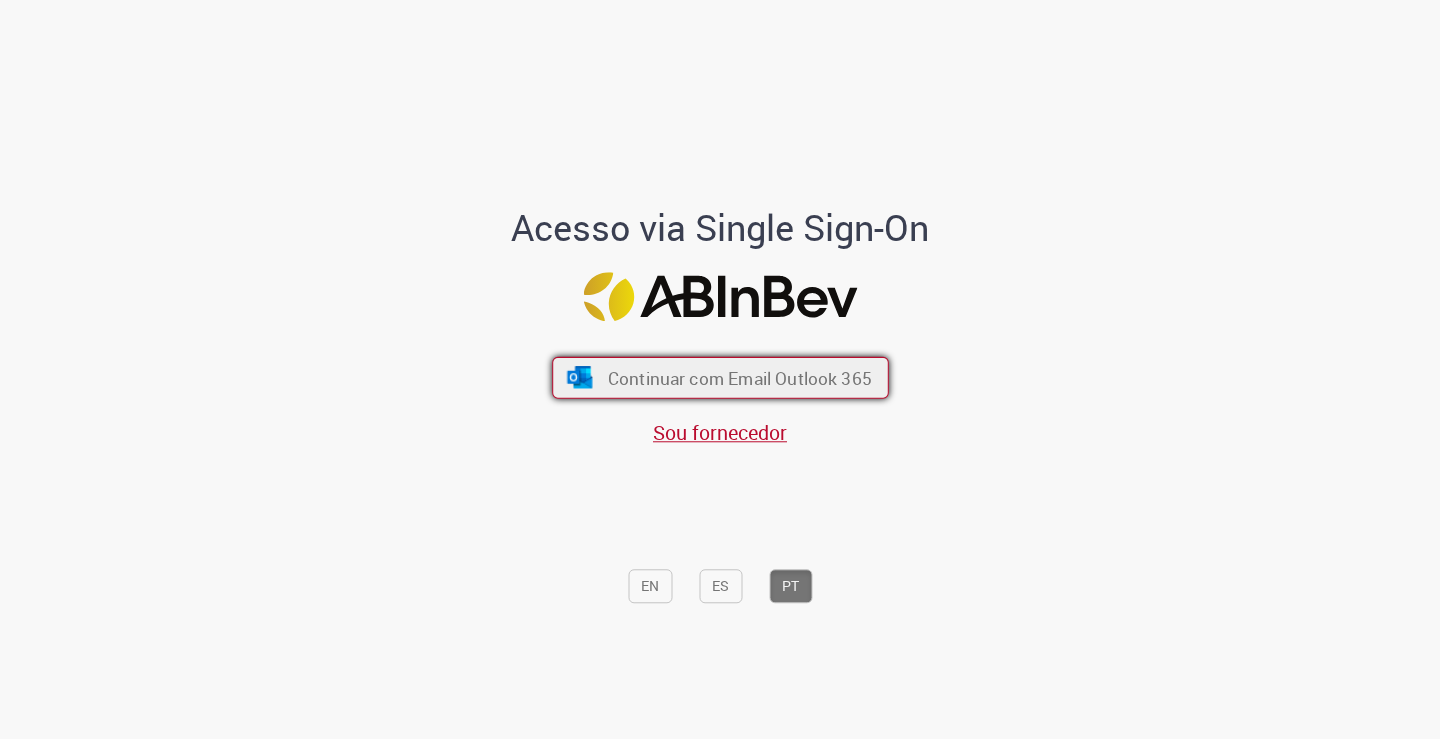 click on "Continuar com Email Outlook 365" at bounding box center [739, 377] 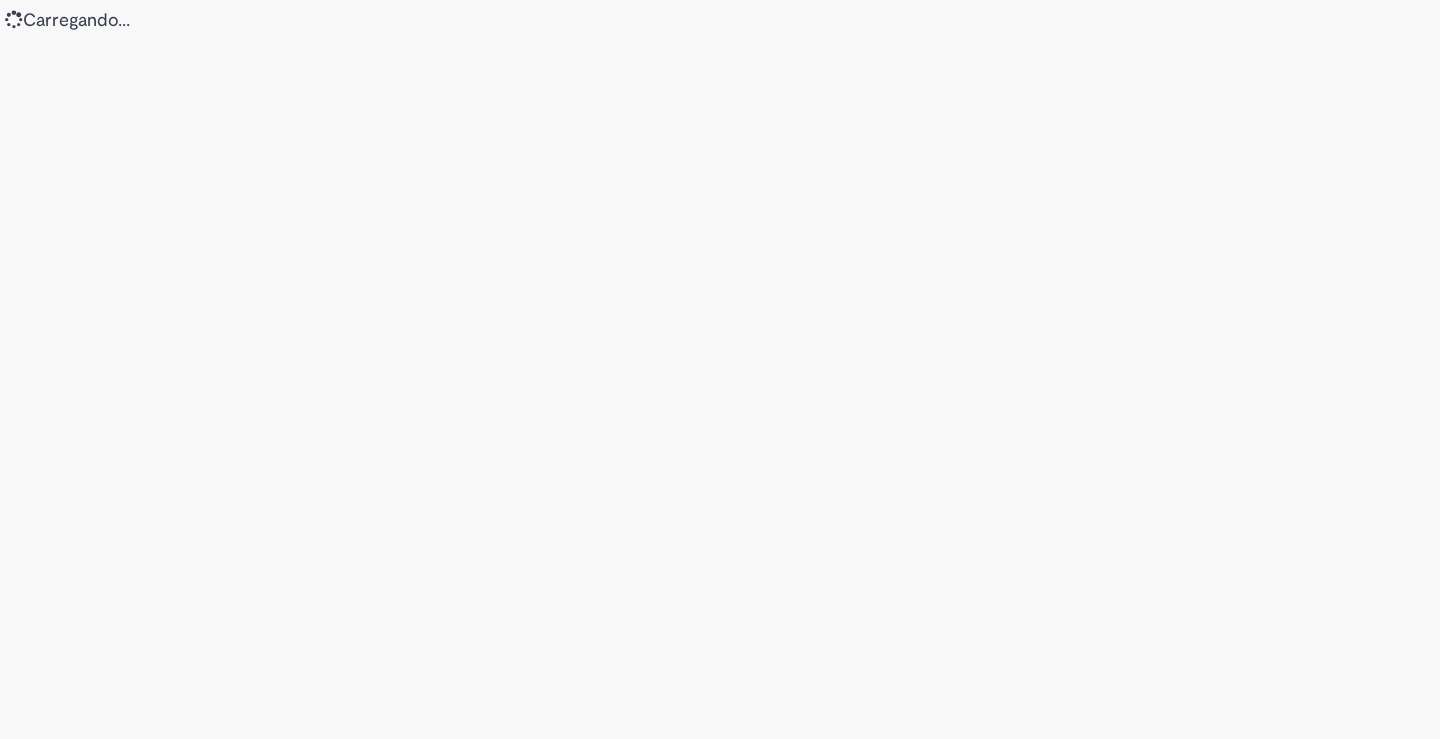 scroll, scrollTop: 0, scrollLeft: 0, axis: both 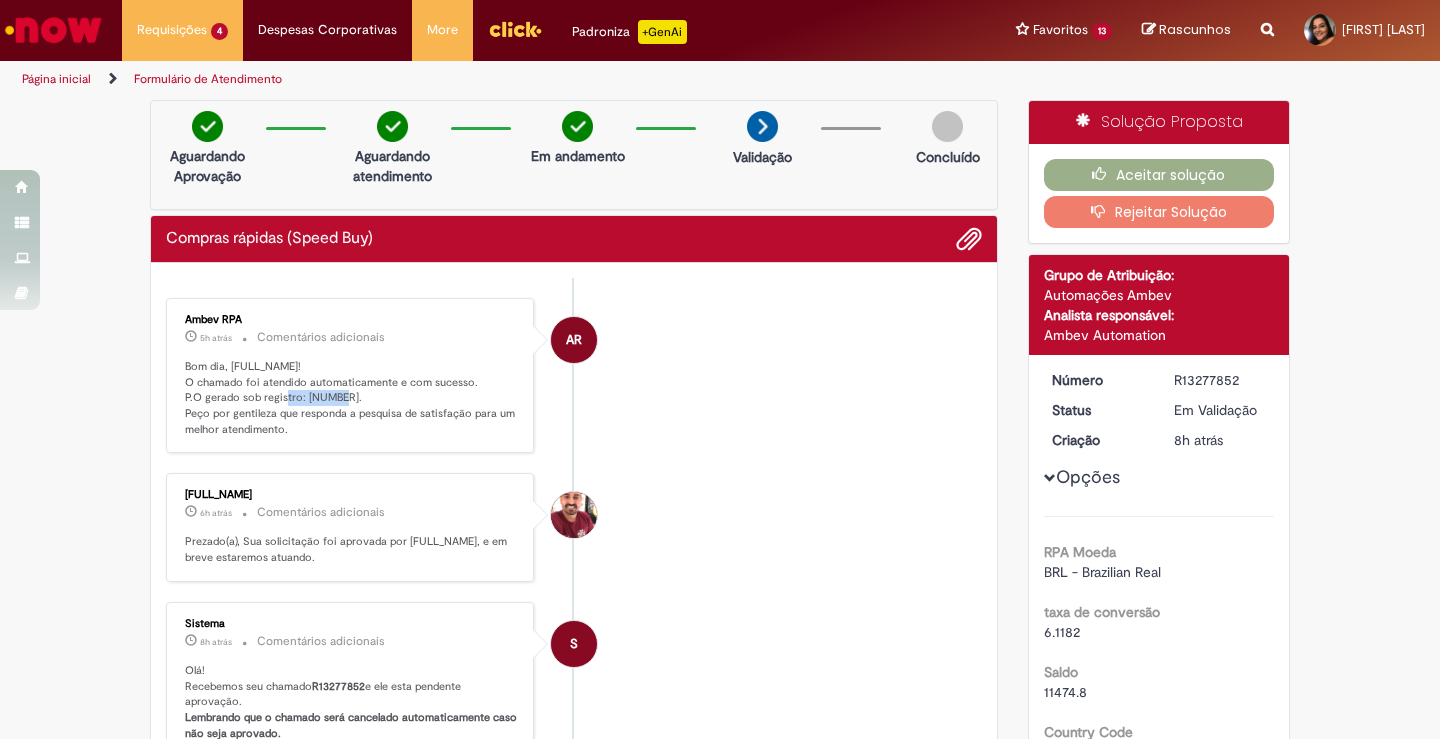 drag, startPoint x: 297, startPoint y: 400, endPoint x: 357, endPoint y: 398, distance: 60.033325 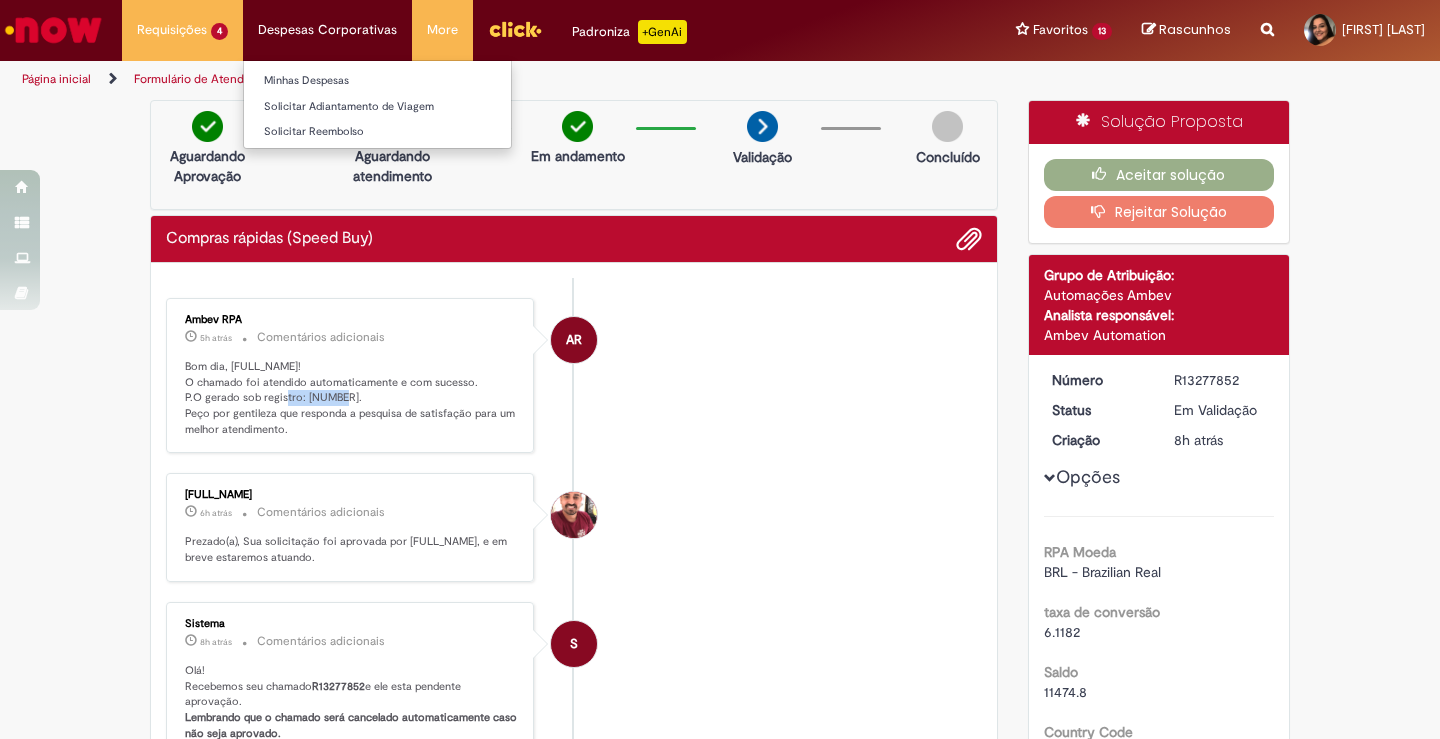 copy on "4501237859." 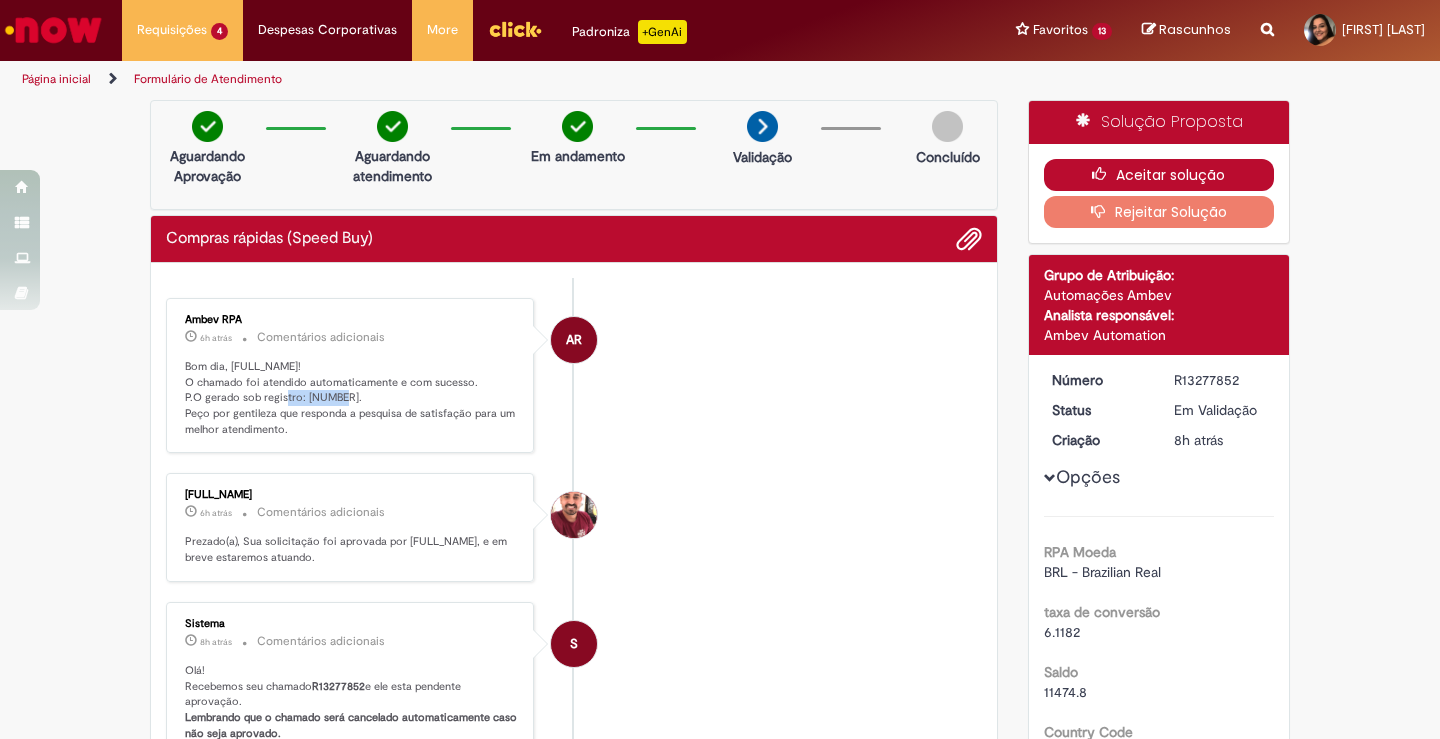 click on "Aceitar solução" at bounding box center [1159, 175] 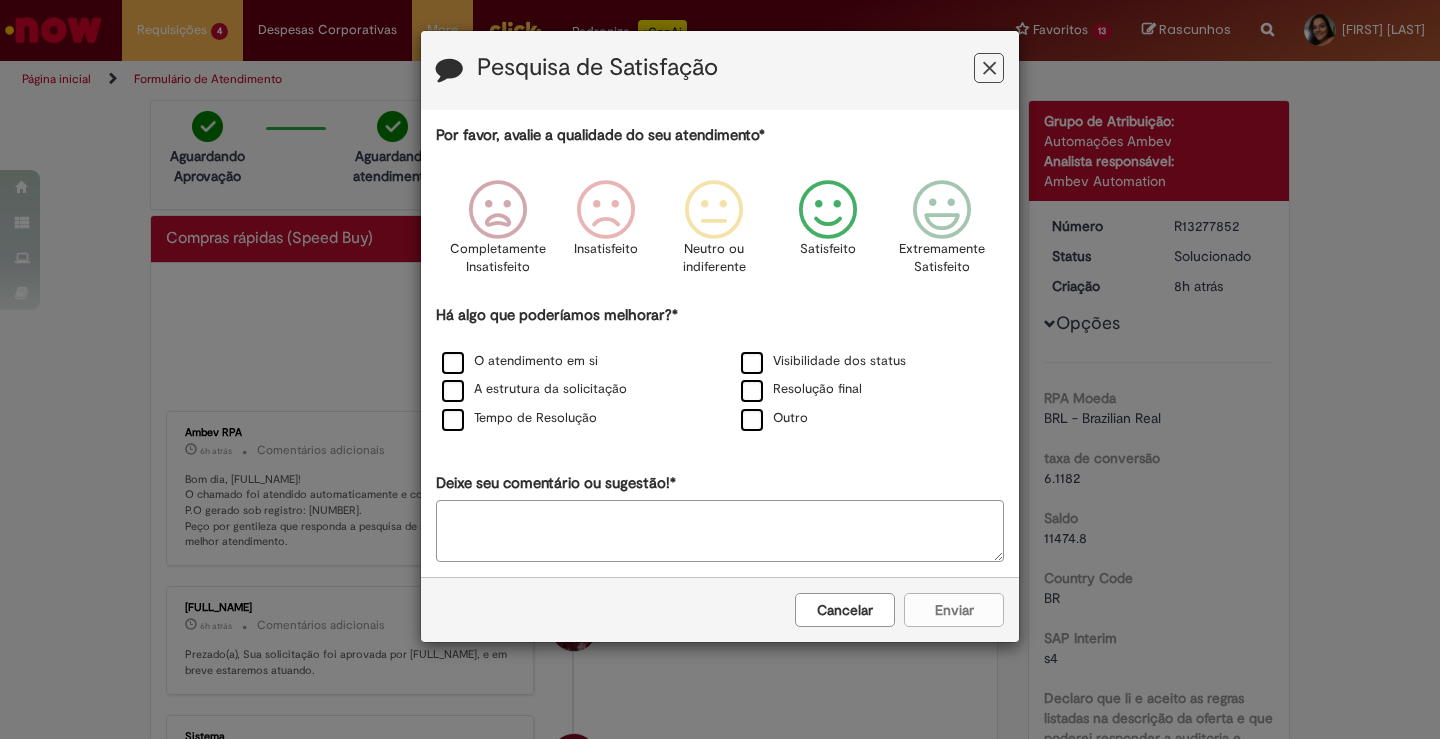 click at bounding box center [828, 210] 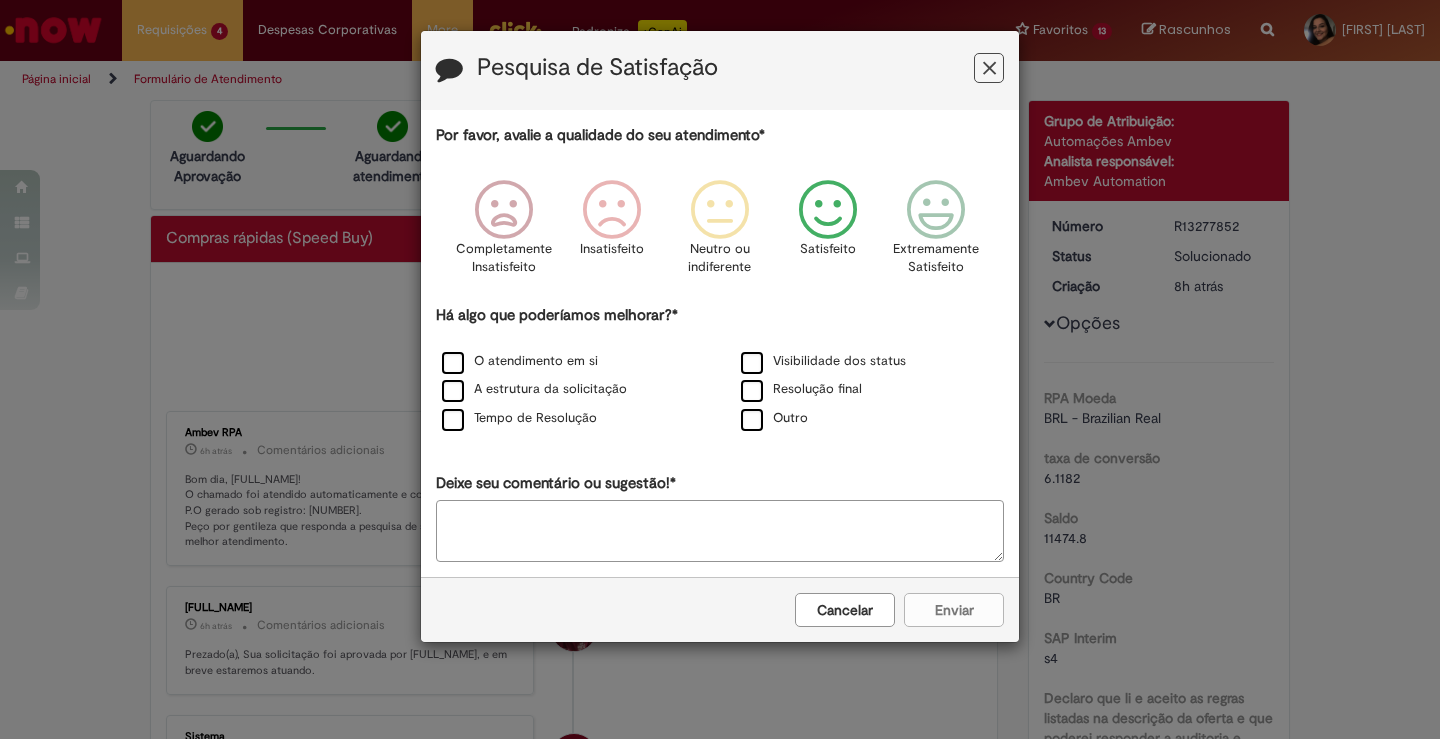 click on "A estrutura da solicitação" at bounding box center (570, 390) 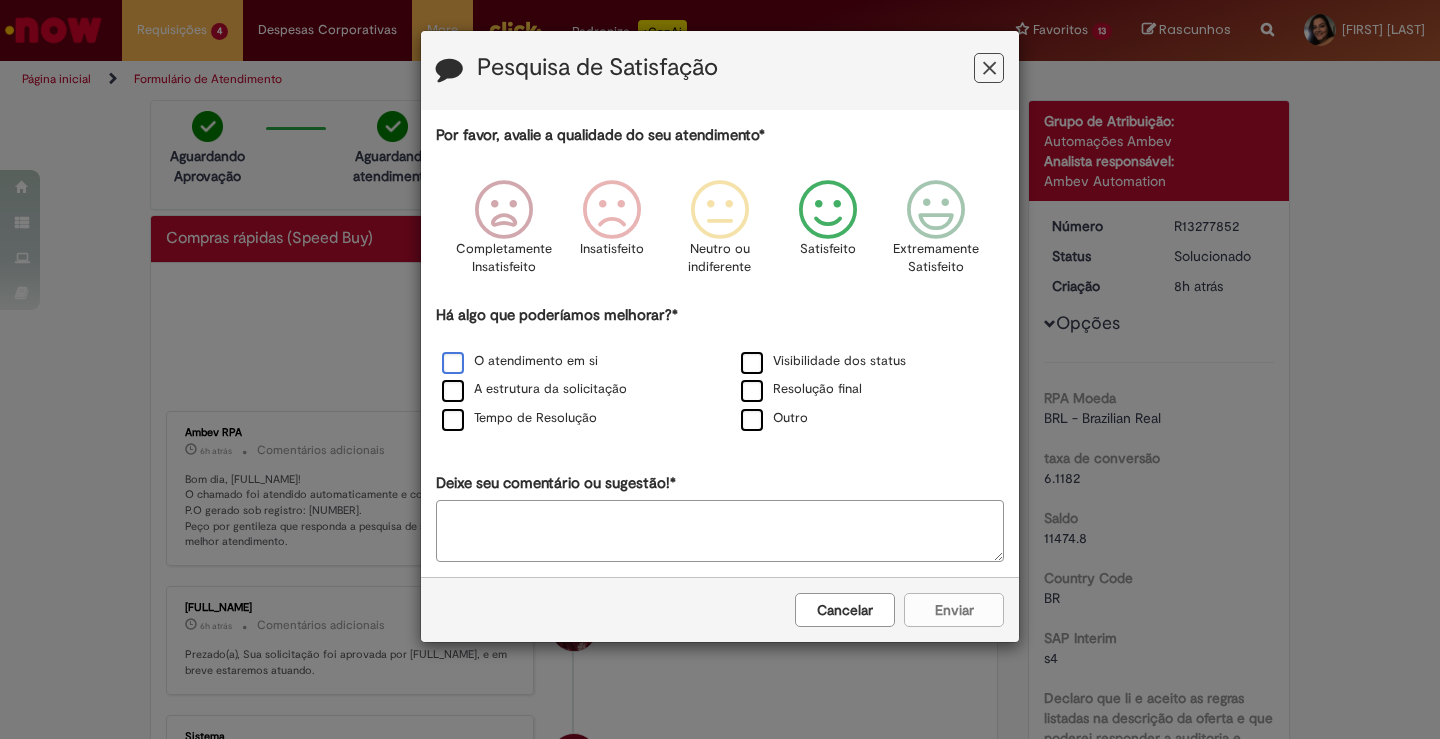 click on "O atendimento em si" at bounding box center [520, 361] 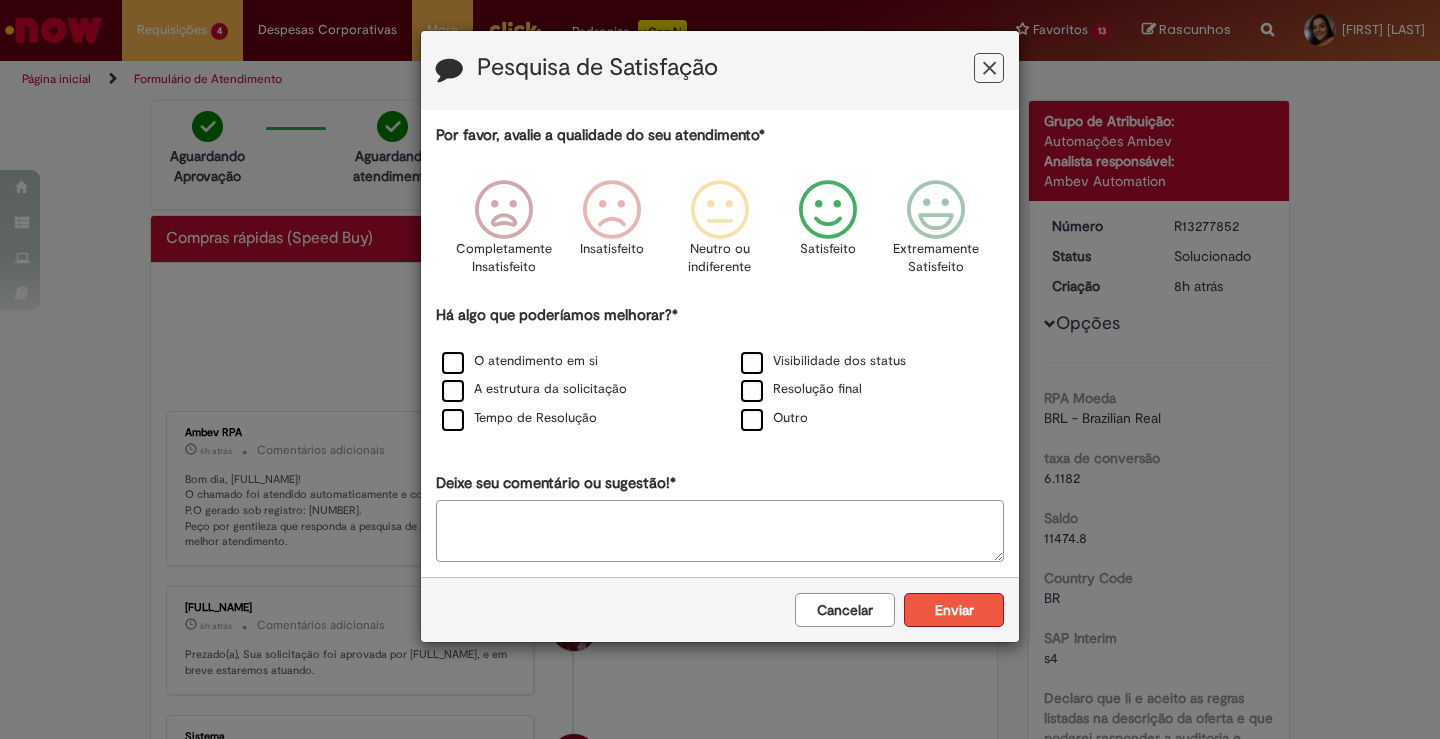 click on "Enviar" at bounding box center (954, 610) 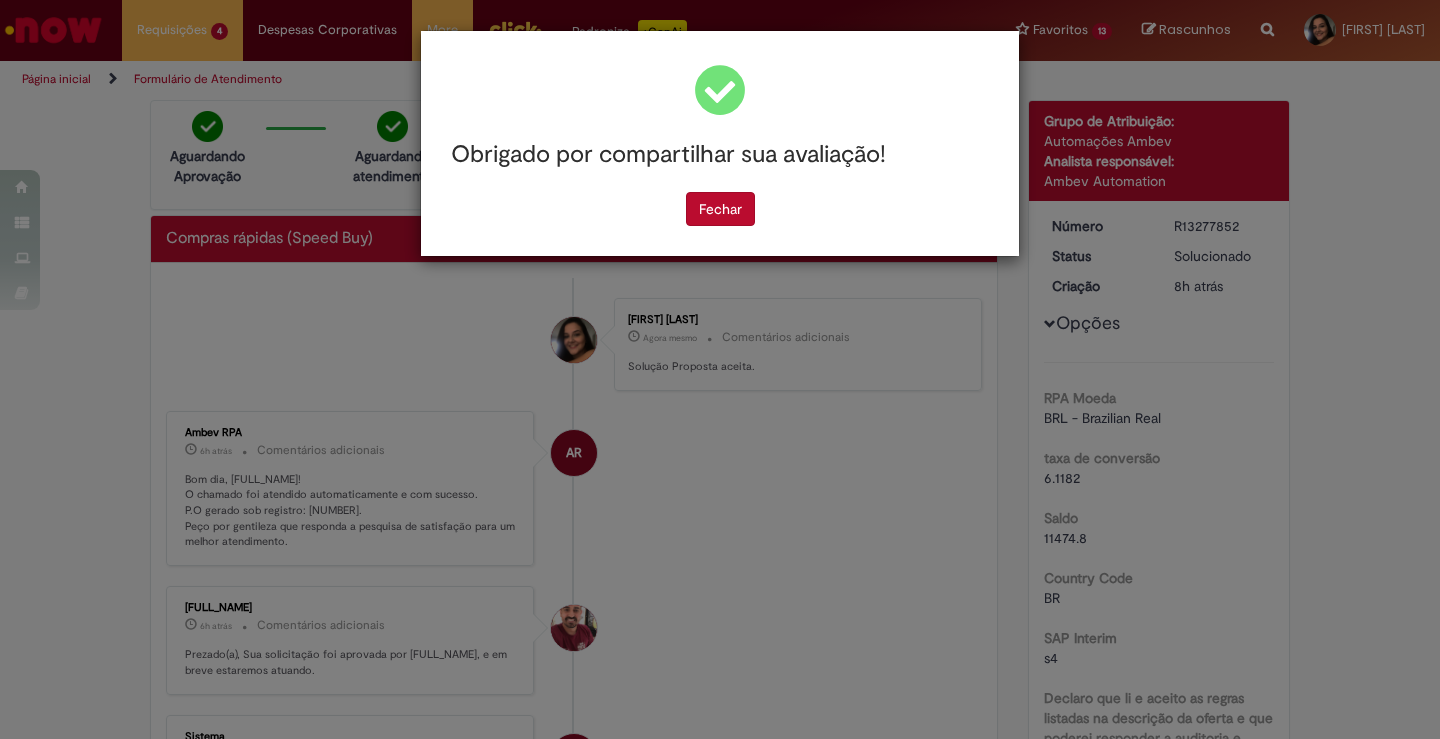 click on "Obrigado por compartilhar sua avaliação!
Fechar" at bounding box center [720, 143] 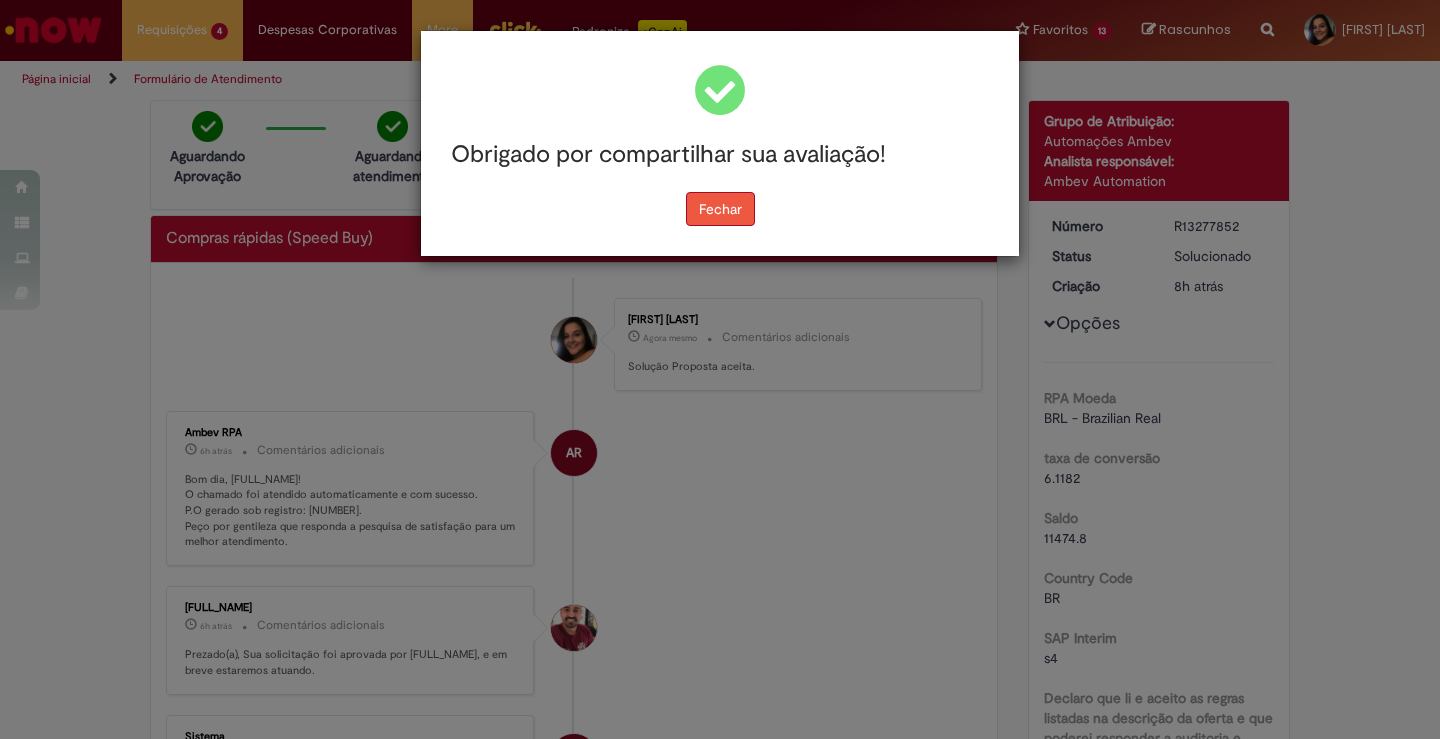 click on "Fechar" at bounding box center [720, 209] 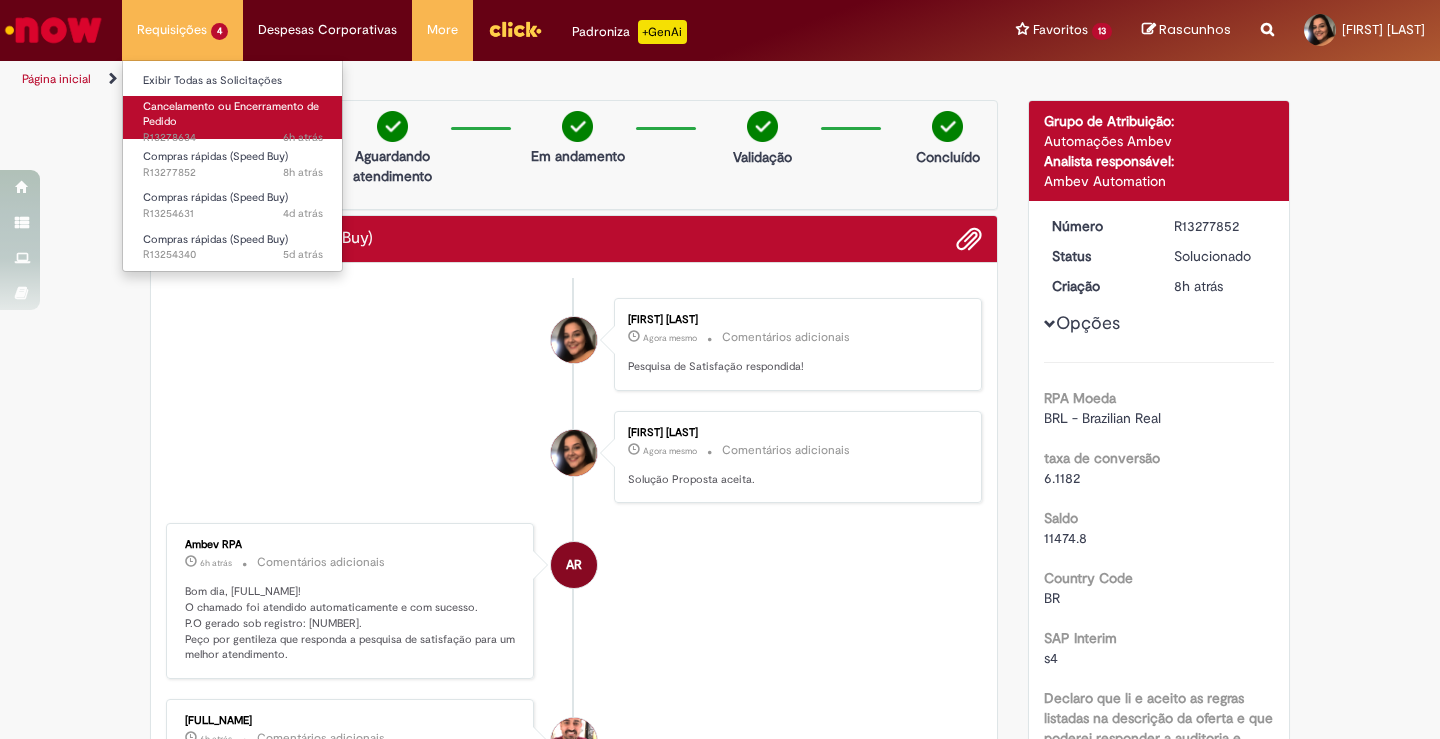 click on "Cancelamento ou Encerramento de Pedido" at bounding box center [231, 114] 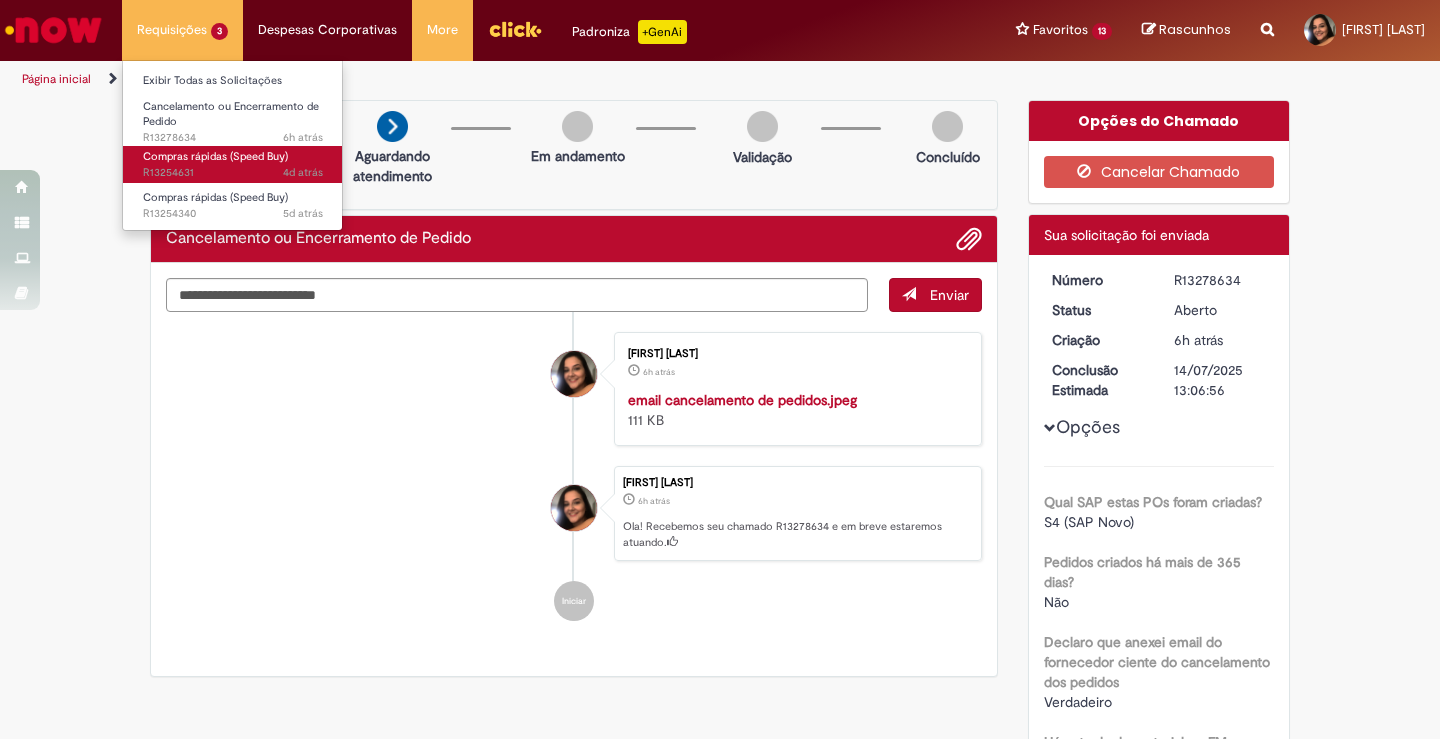 click on "Compras rápidas (Speed Buy)" at bounding box center (215, 156) 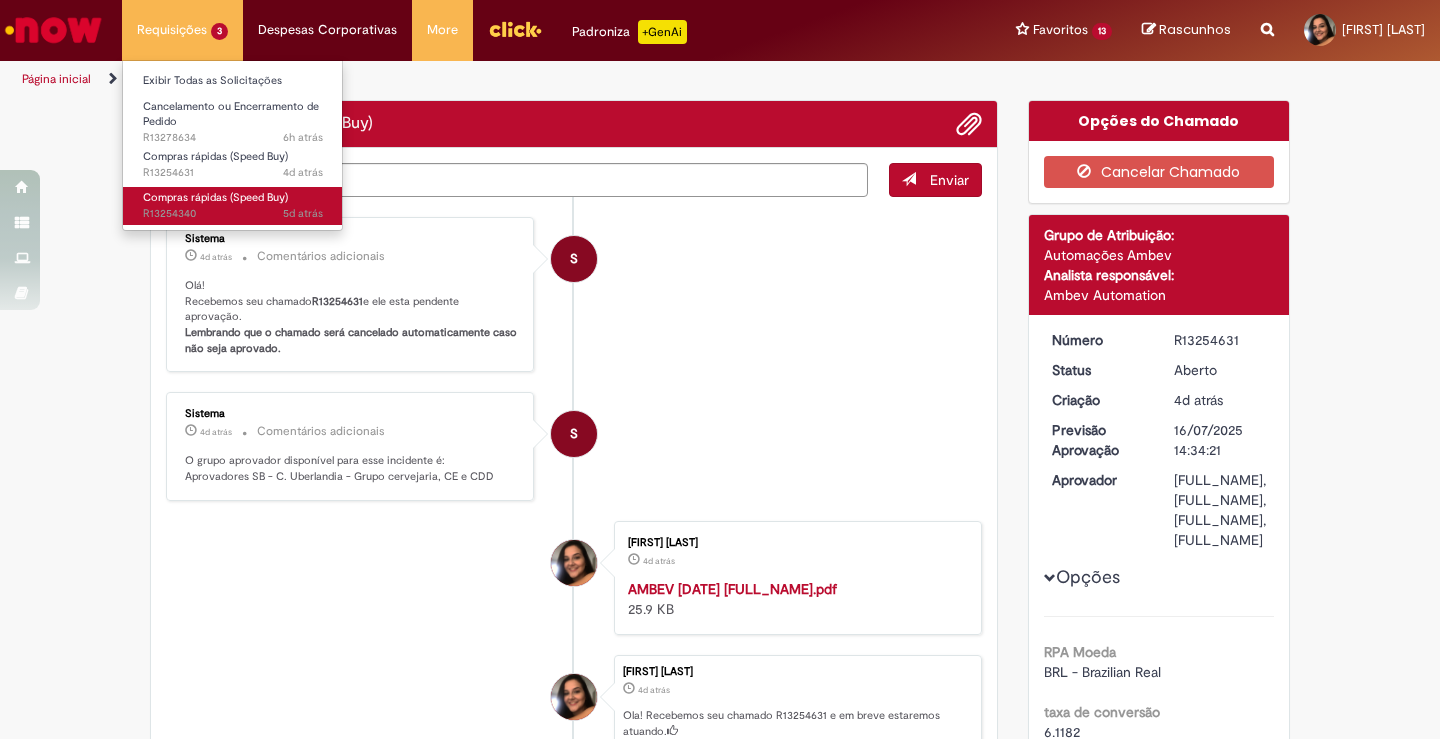 click on "Compras rápidas (Speed Buy)" at bounding box center [215, 197] 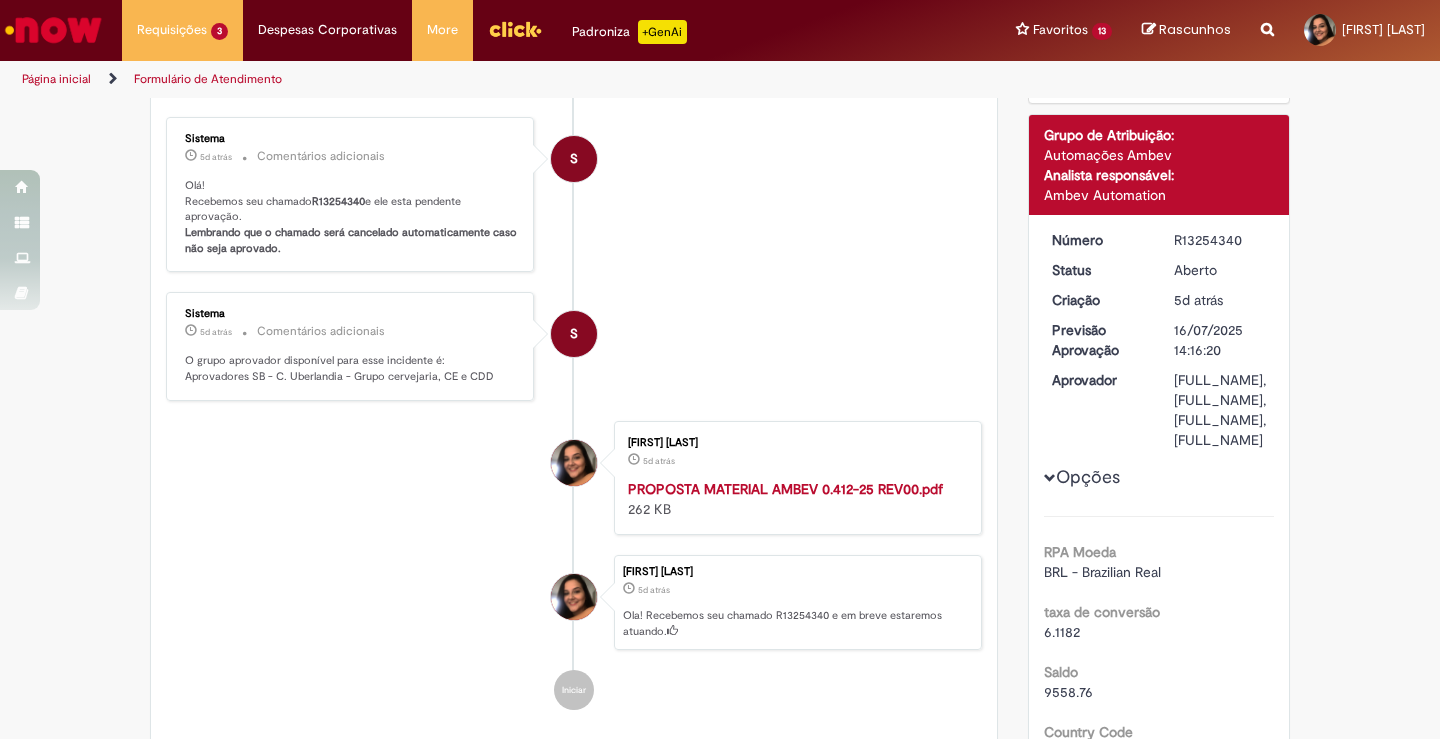 scroll, scrollTop: 200, scrollLeft: 0, axis: vertical 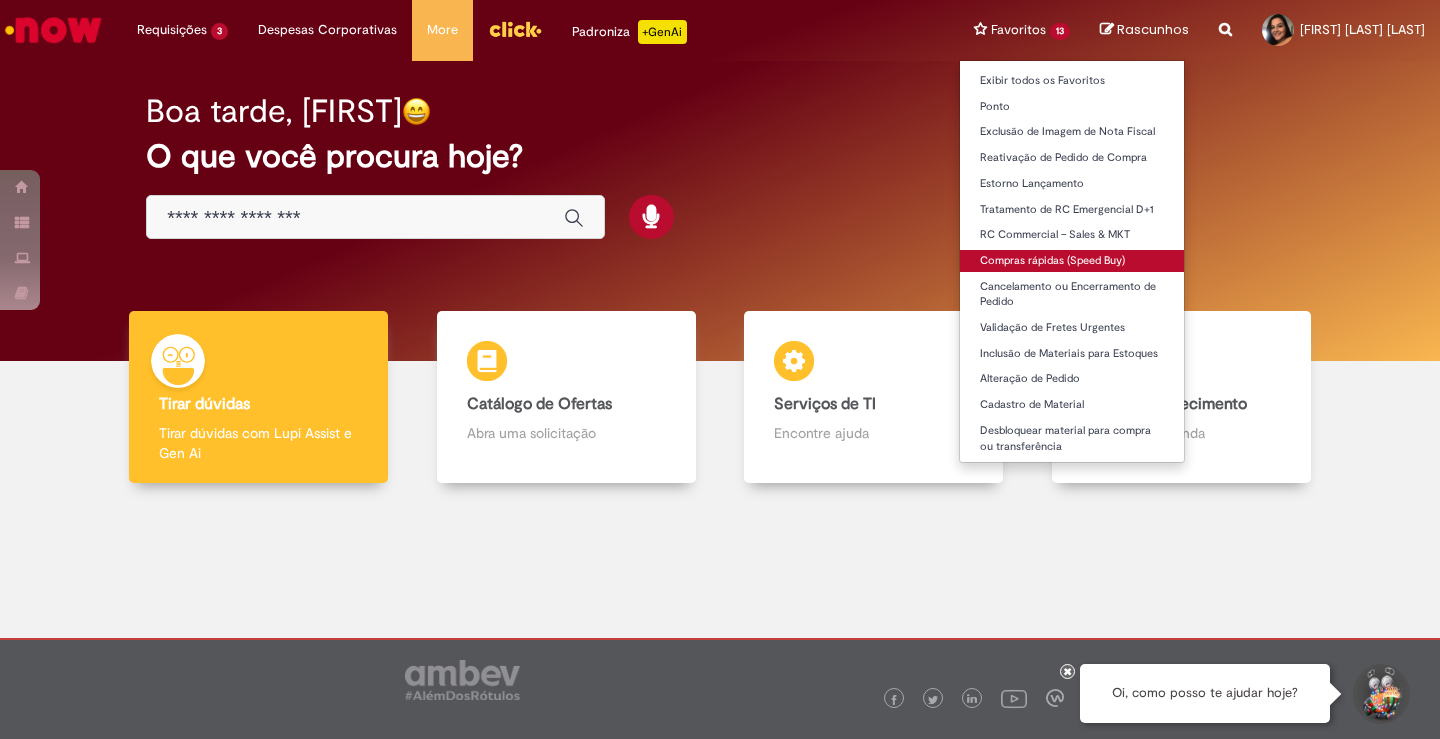 click on "Compras rápidas (Speed Buy)" at bounding box center [1072, 261] 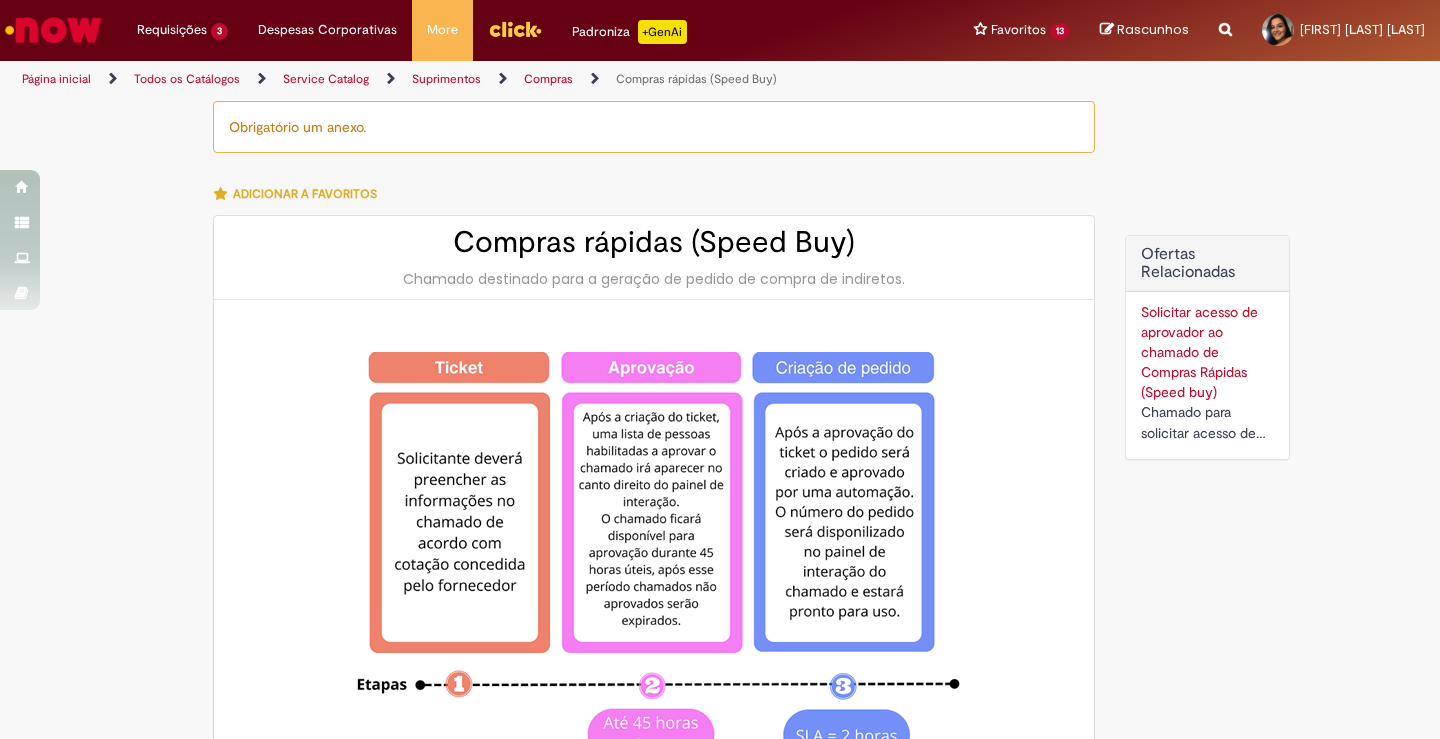type on "********" 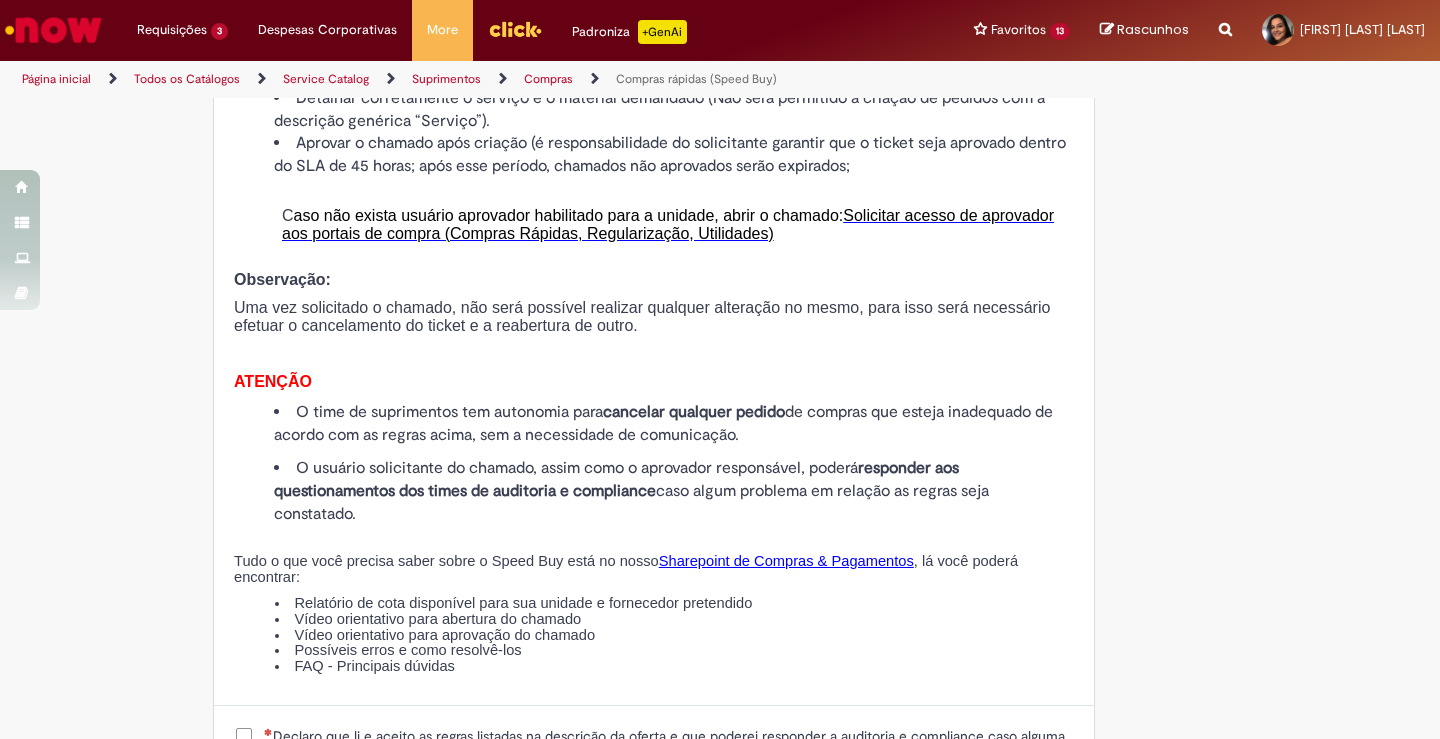 scroll, scrollTop: 2200, scrollLeft: 0, axis: vertical 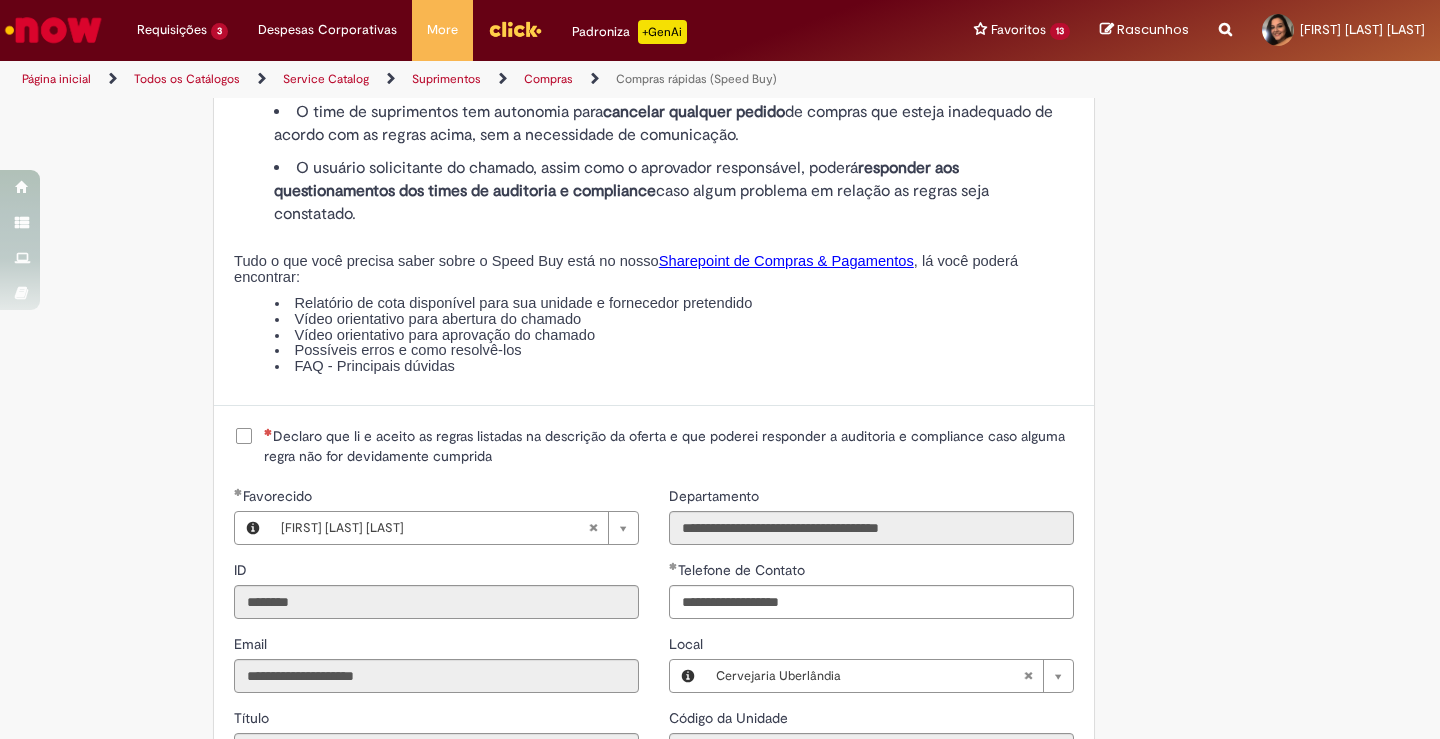 click on "Declaro que li e aceito as regras listadas na descrição da oferta e que poderei responder a auditoria e compliance caso alguma regra não for devidamente cumprida" at bounding box center [669, 446] 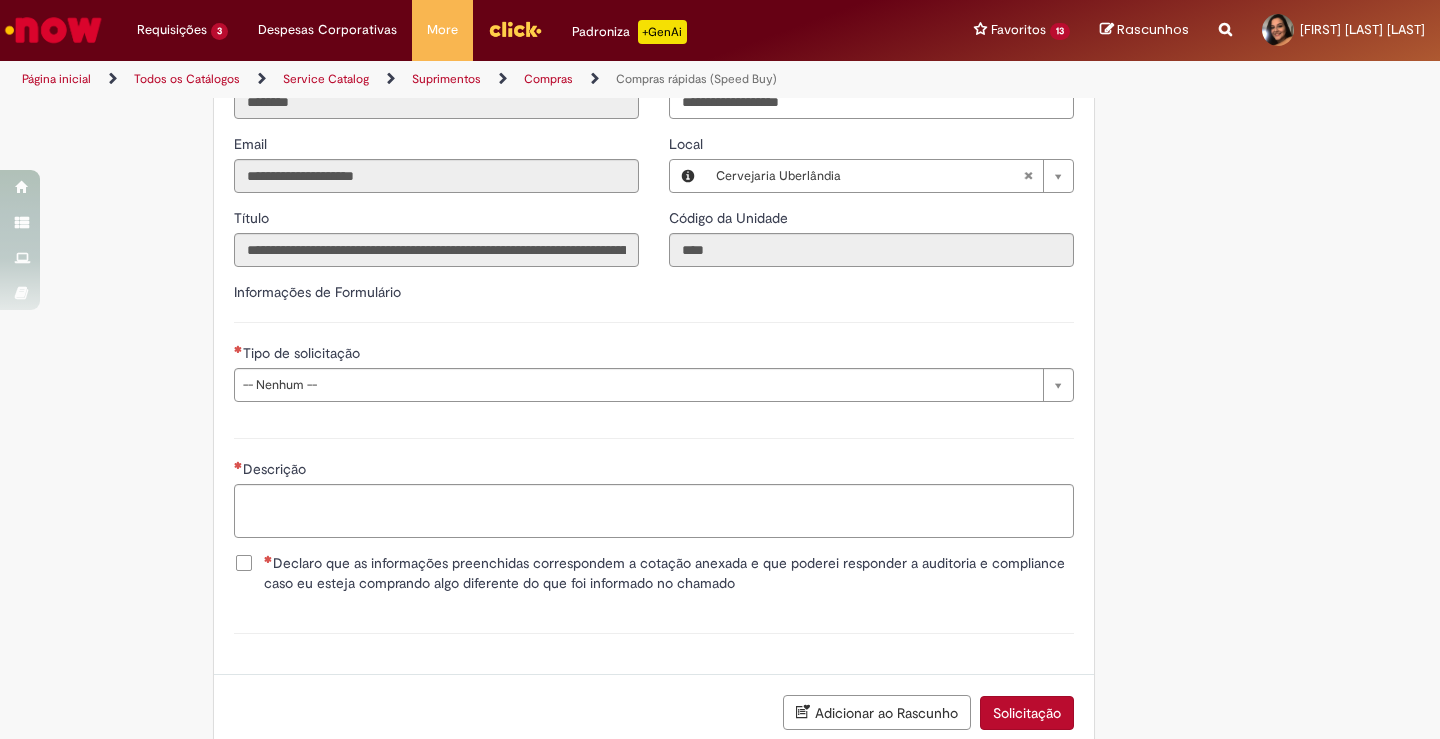 scroll, scrollTop: 2800, scrollLeft: 0, axis: vertical 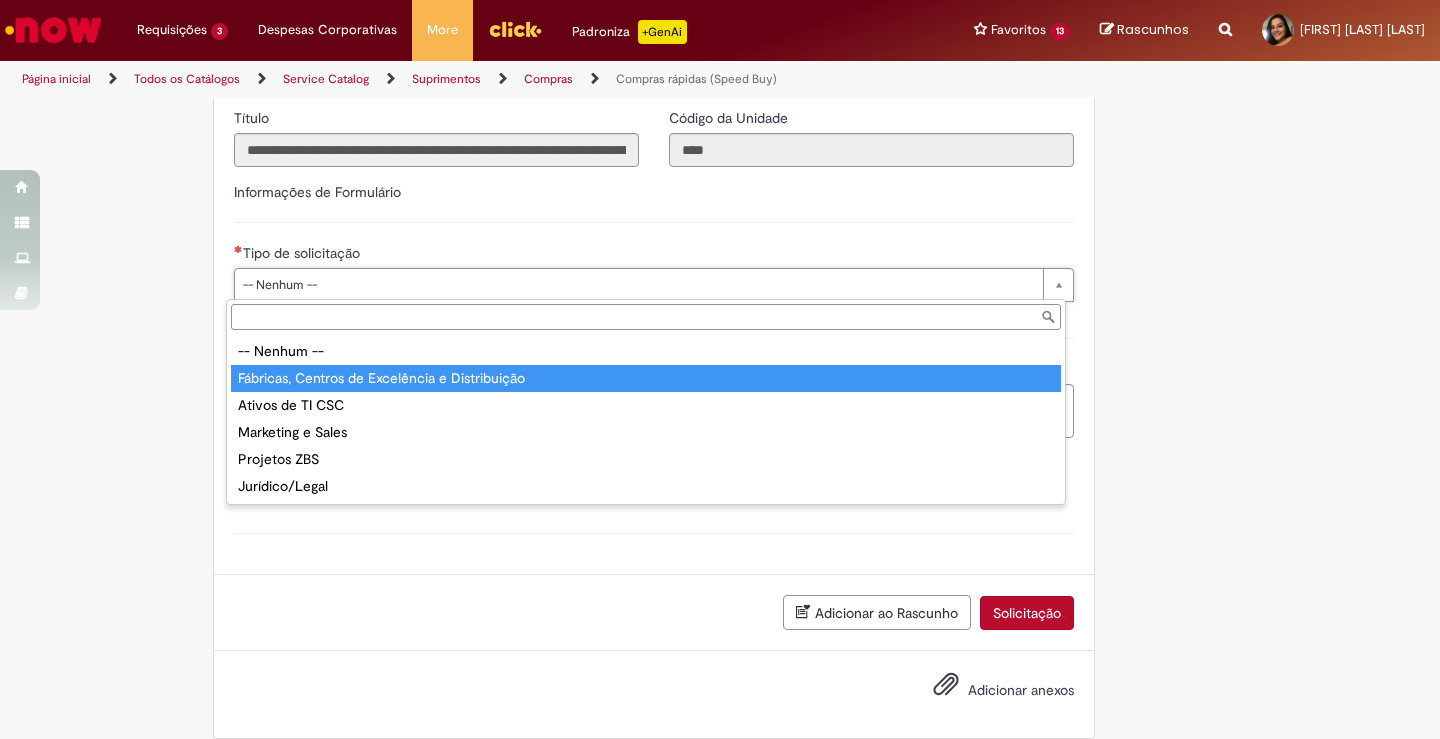 type on "**********" 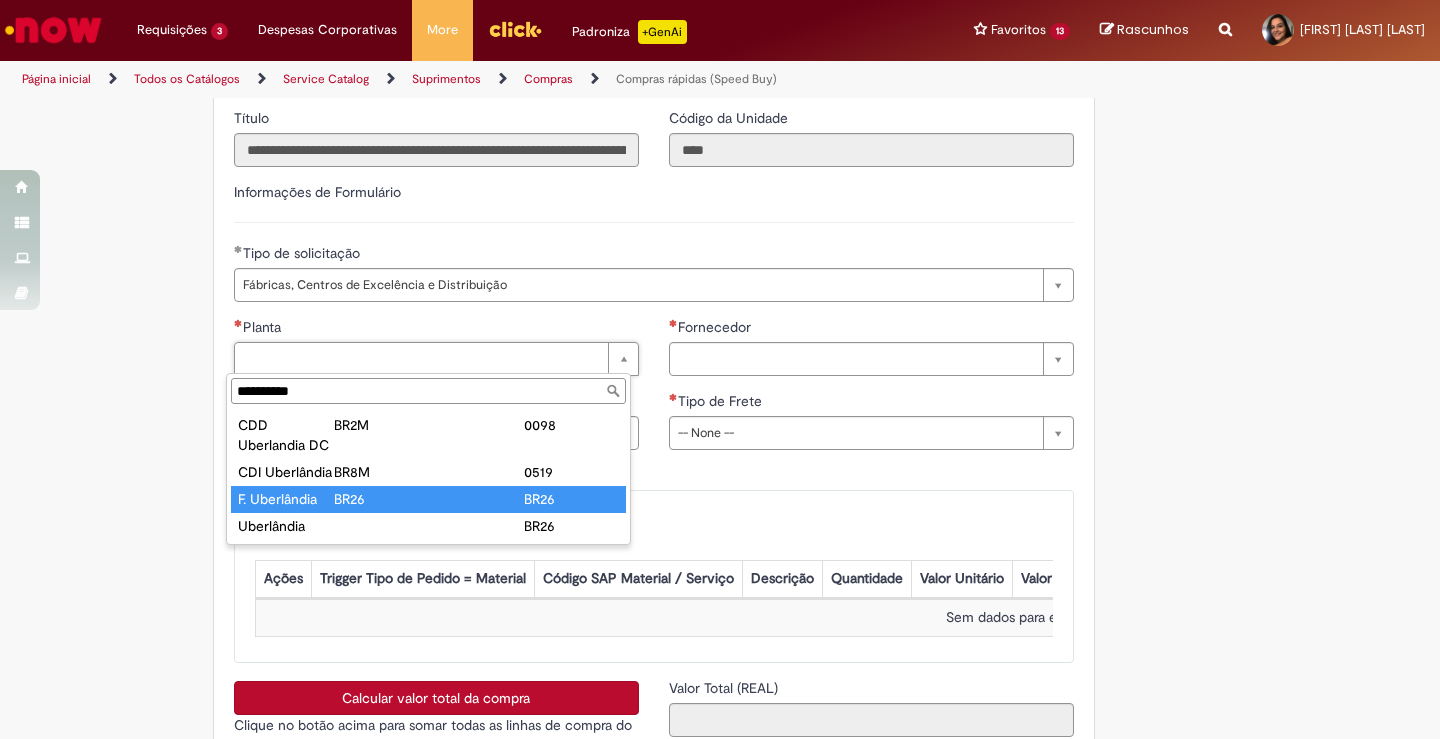 type on "**********" 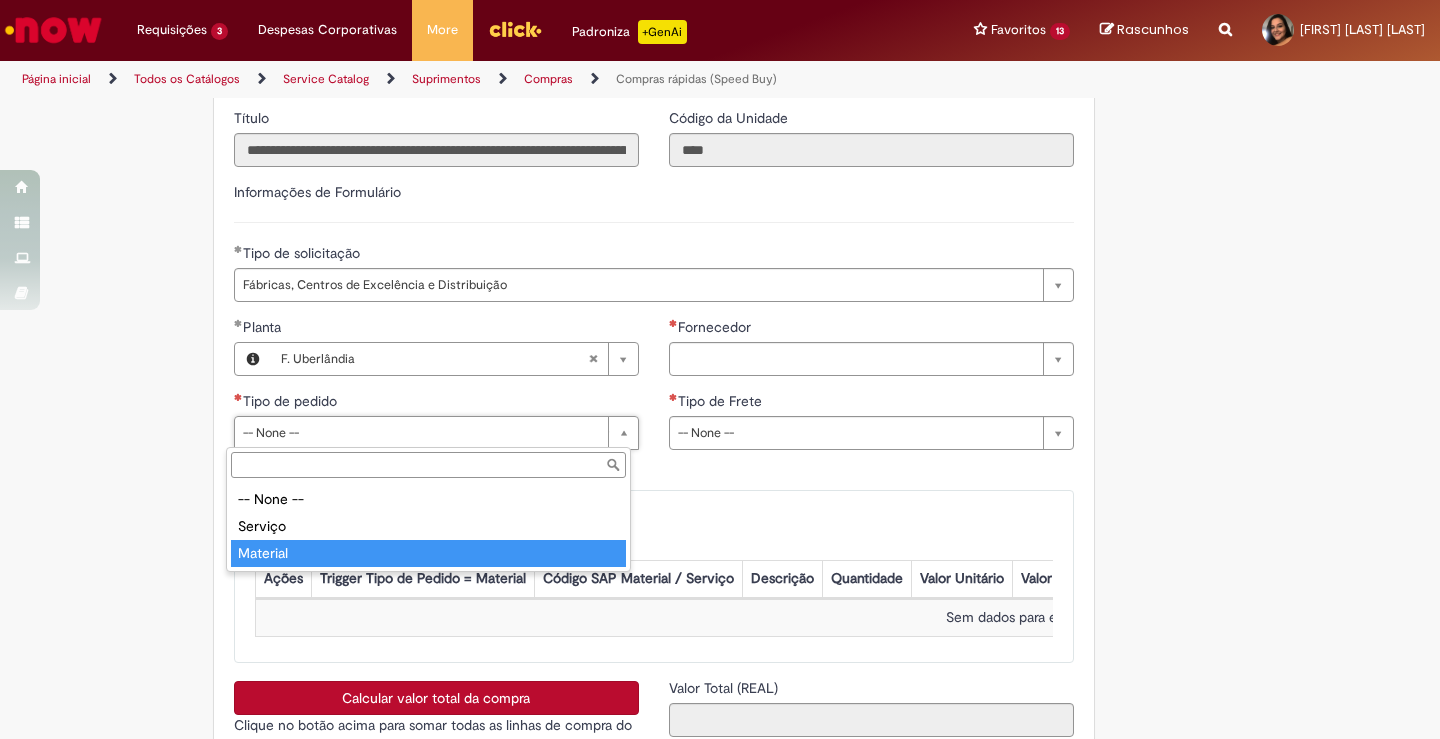 type on "********" 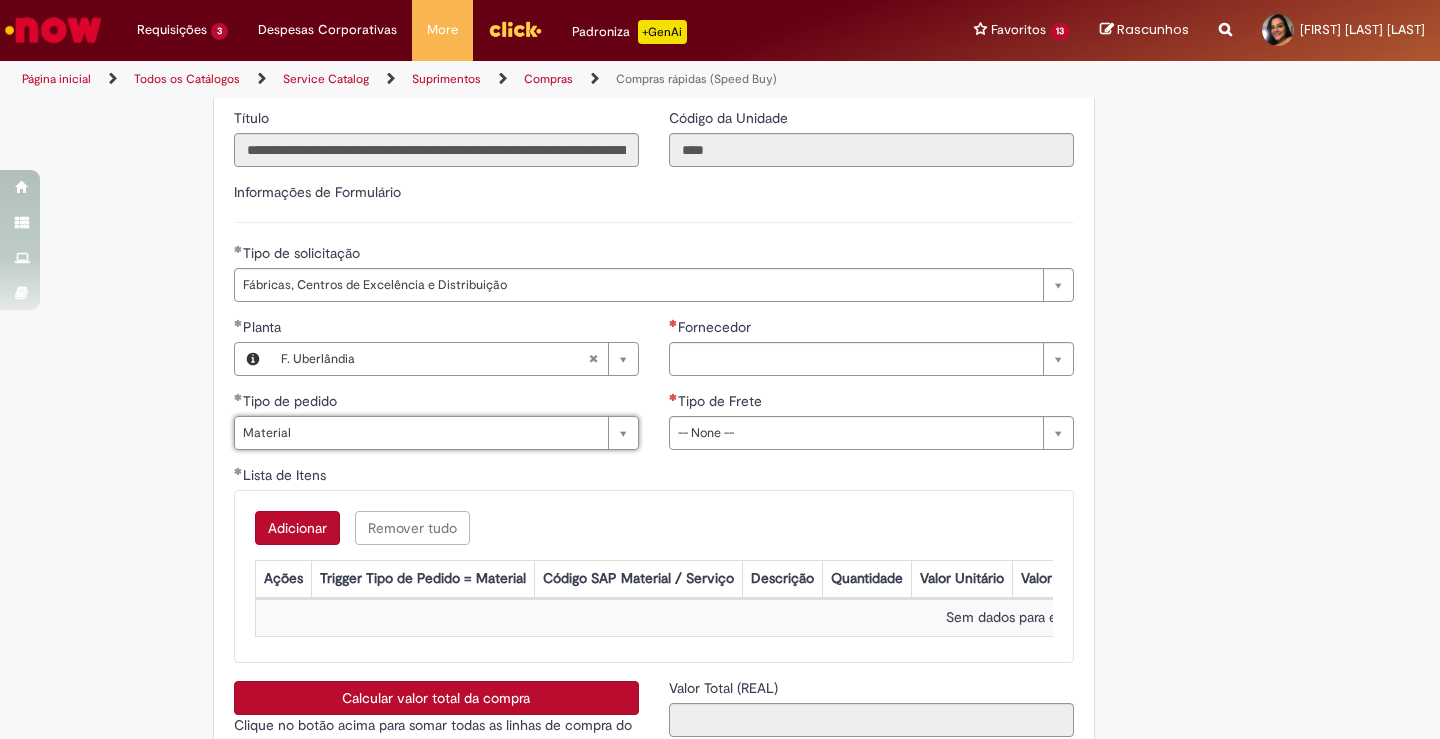 drag, startPoint x: 811, startPoint y: 422, endPoint x: 809, endPoint y: 439, distance: 17.117243 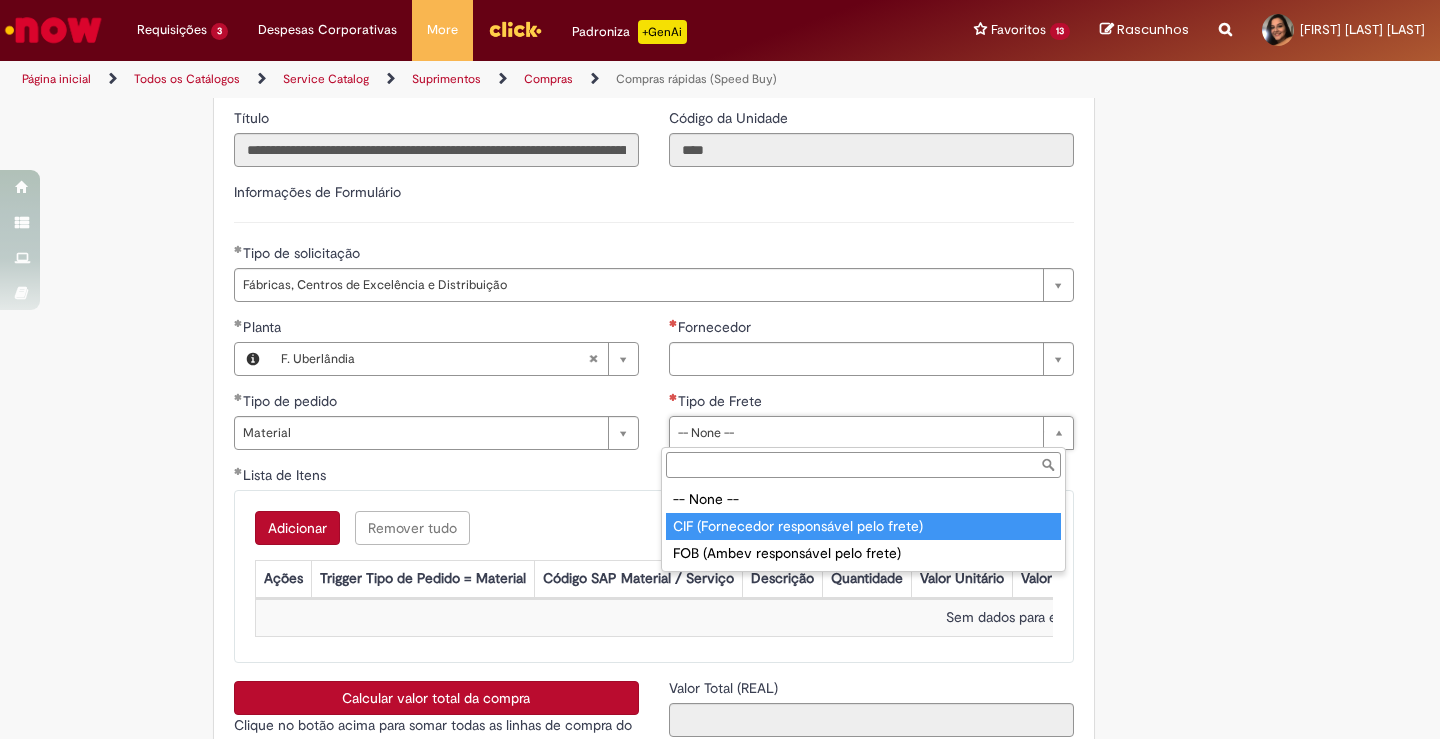 type on "**********" 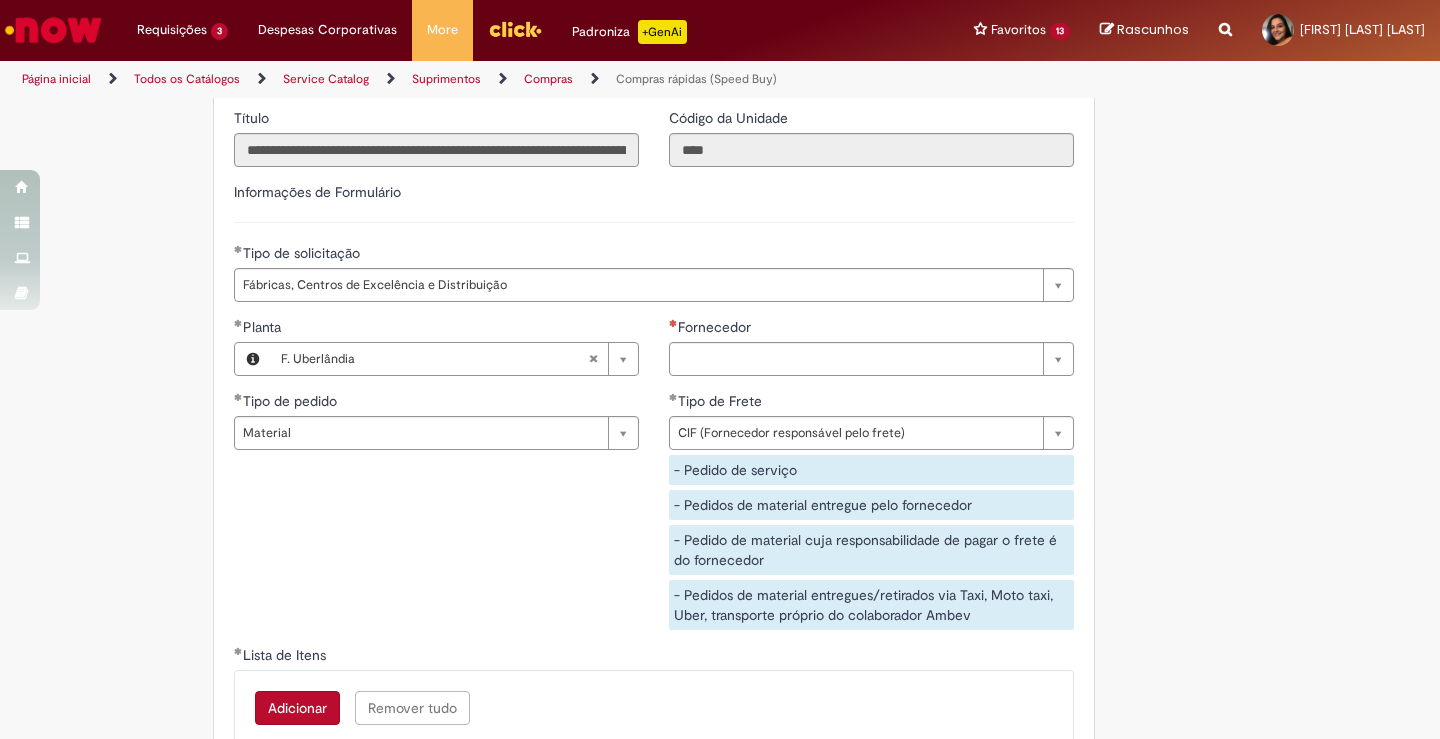 drag, startPoint x: 682, startPoint y: 331, endPoint x: 688, endPoint y: 350, distance: 19.924858 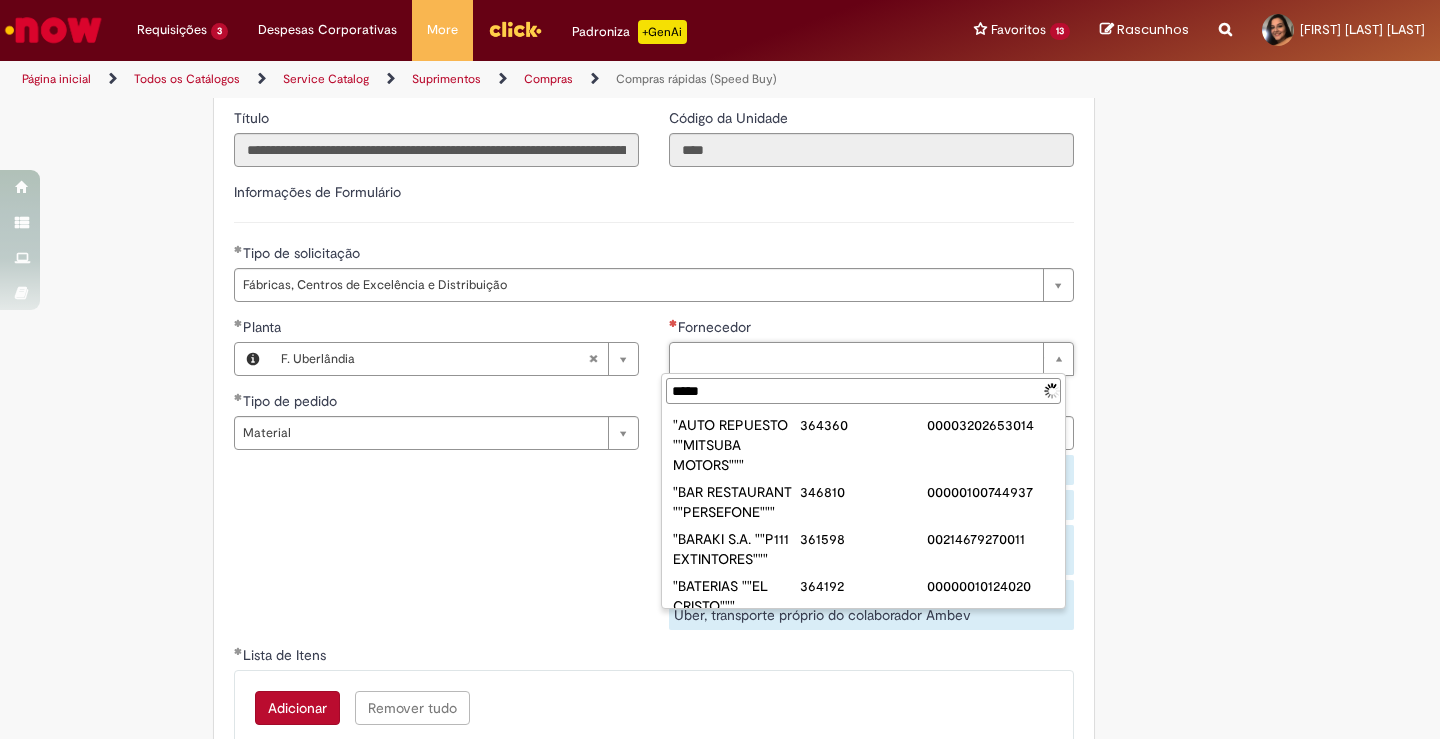 type on "******" 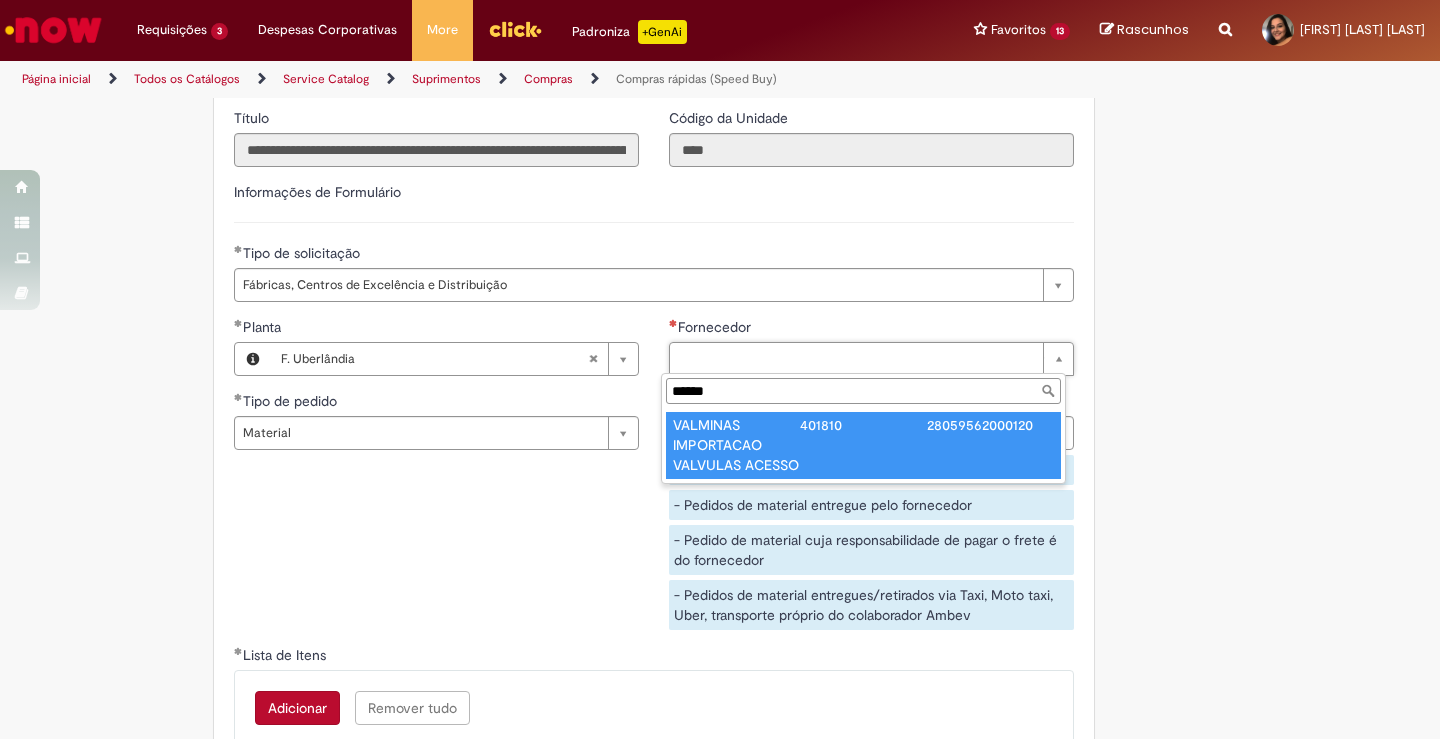 type on "**********" 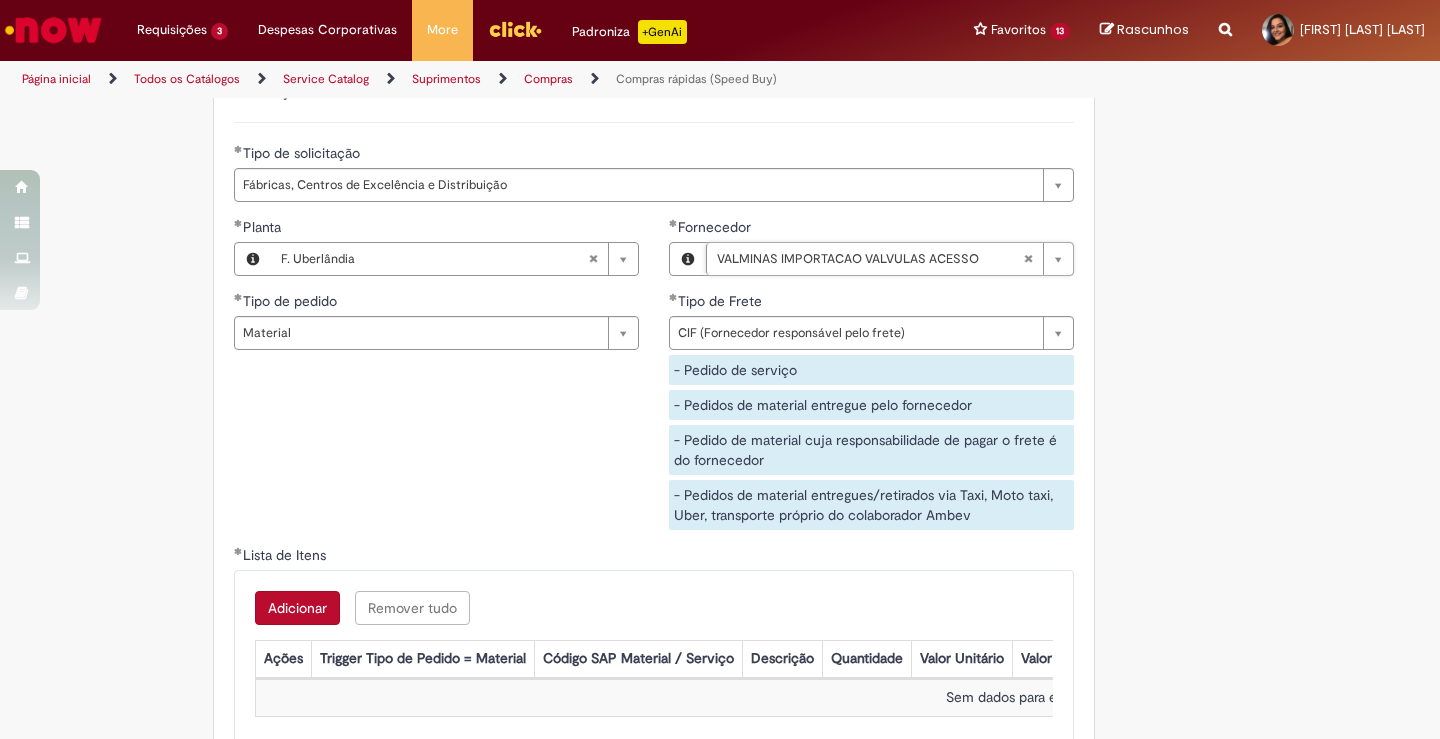 scroll, scrollTop: 3200, scrollLeft: 0, axis: vertical 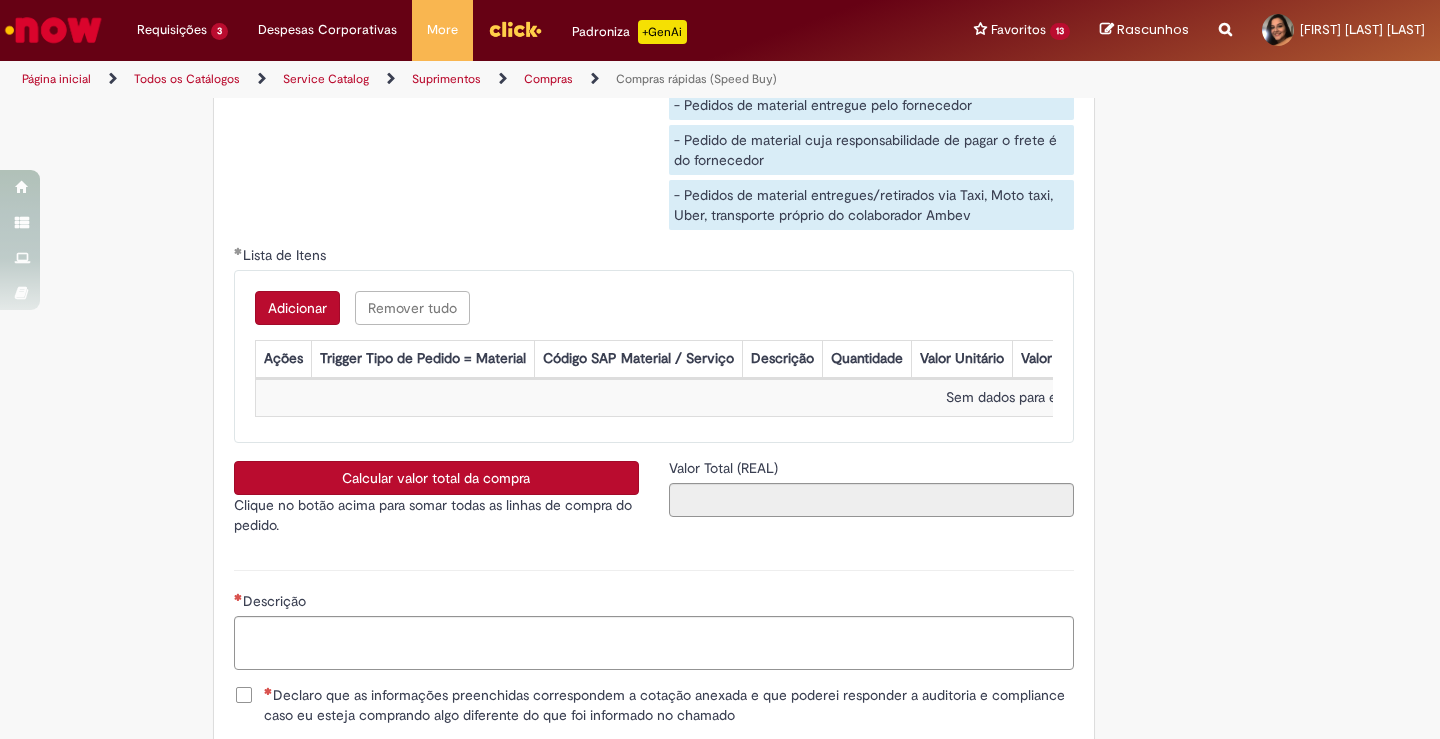 click on "Adicionar" at bounding box center [297, 308] 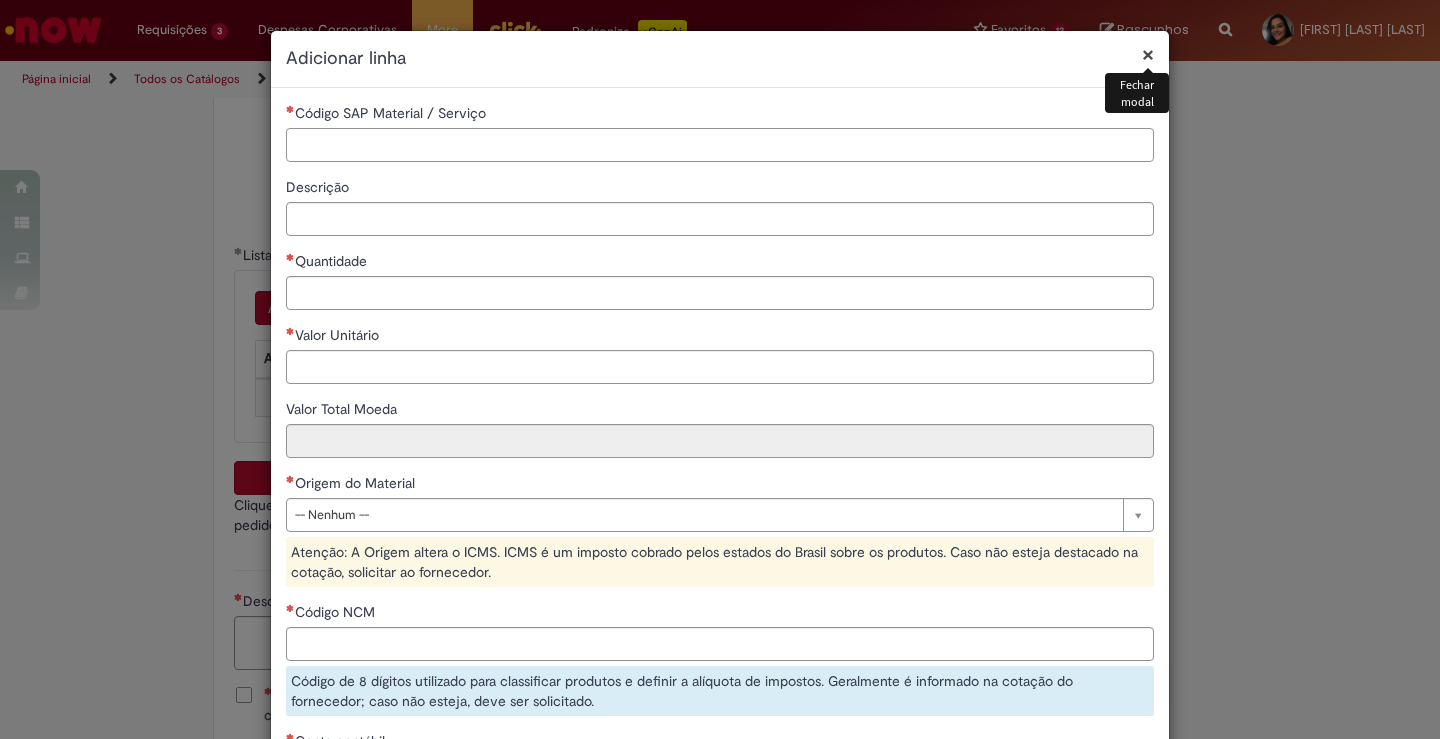 click on "Código SAP Material / Serviço" at bounding box center (720, 145) 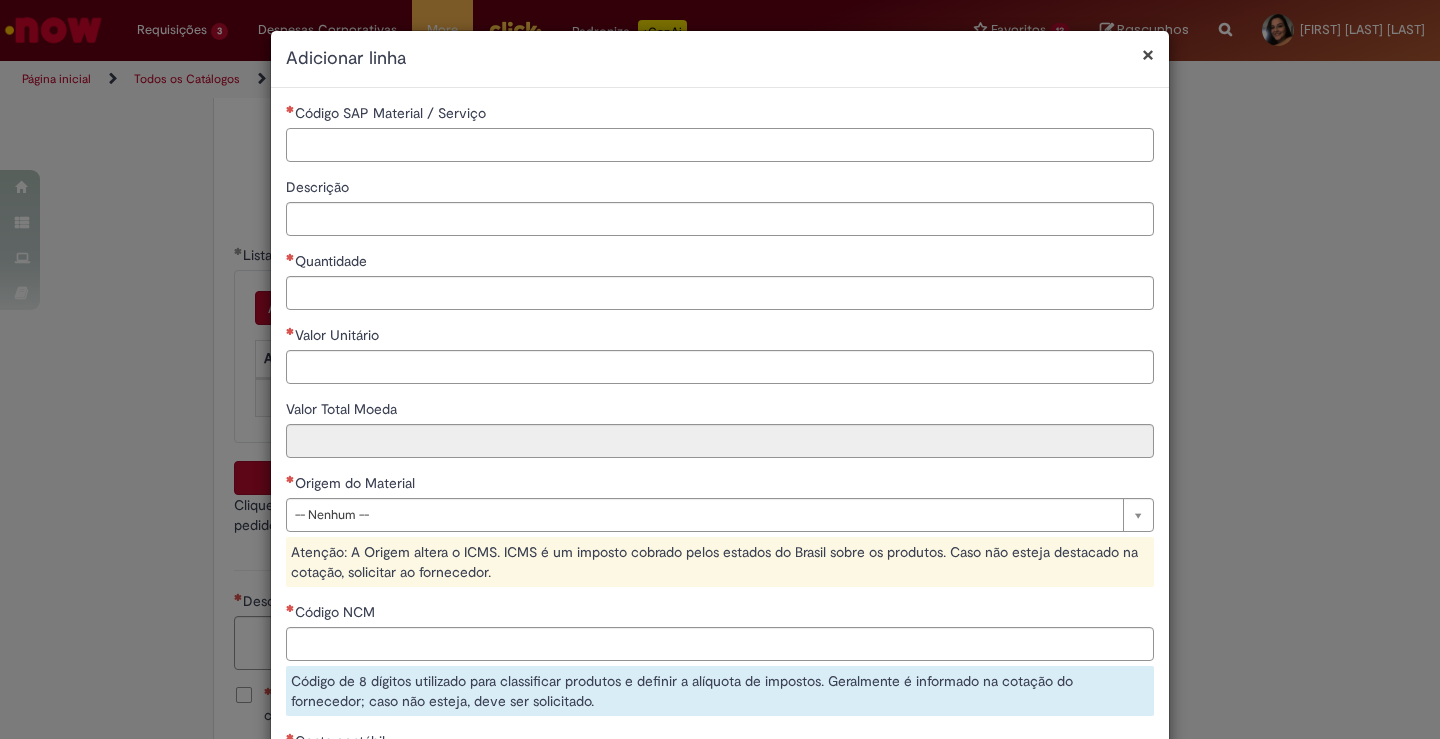 paste on "********" 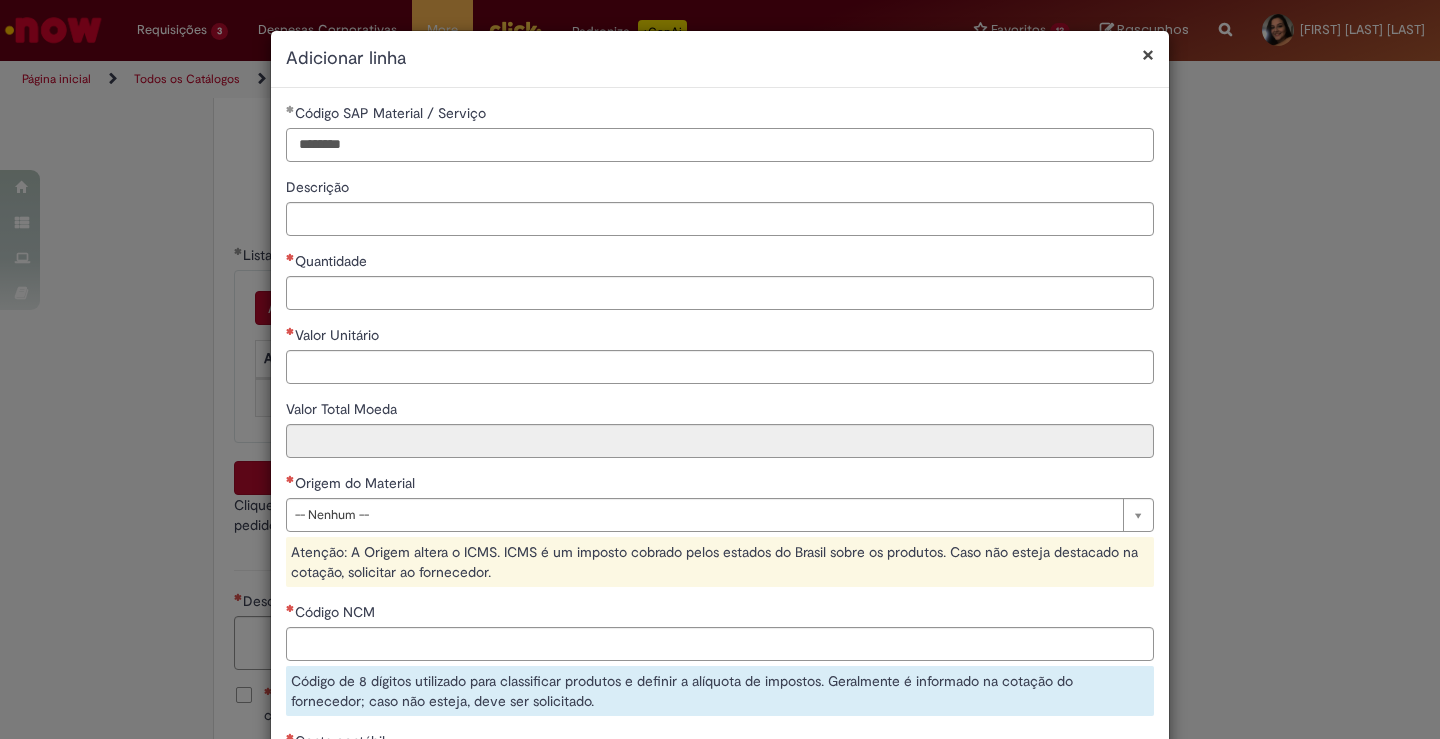 type on "********" 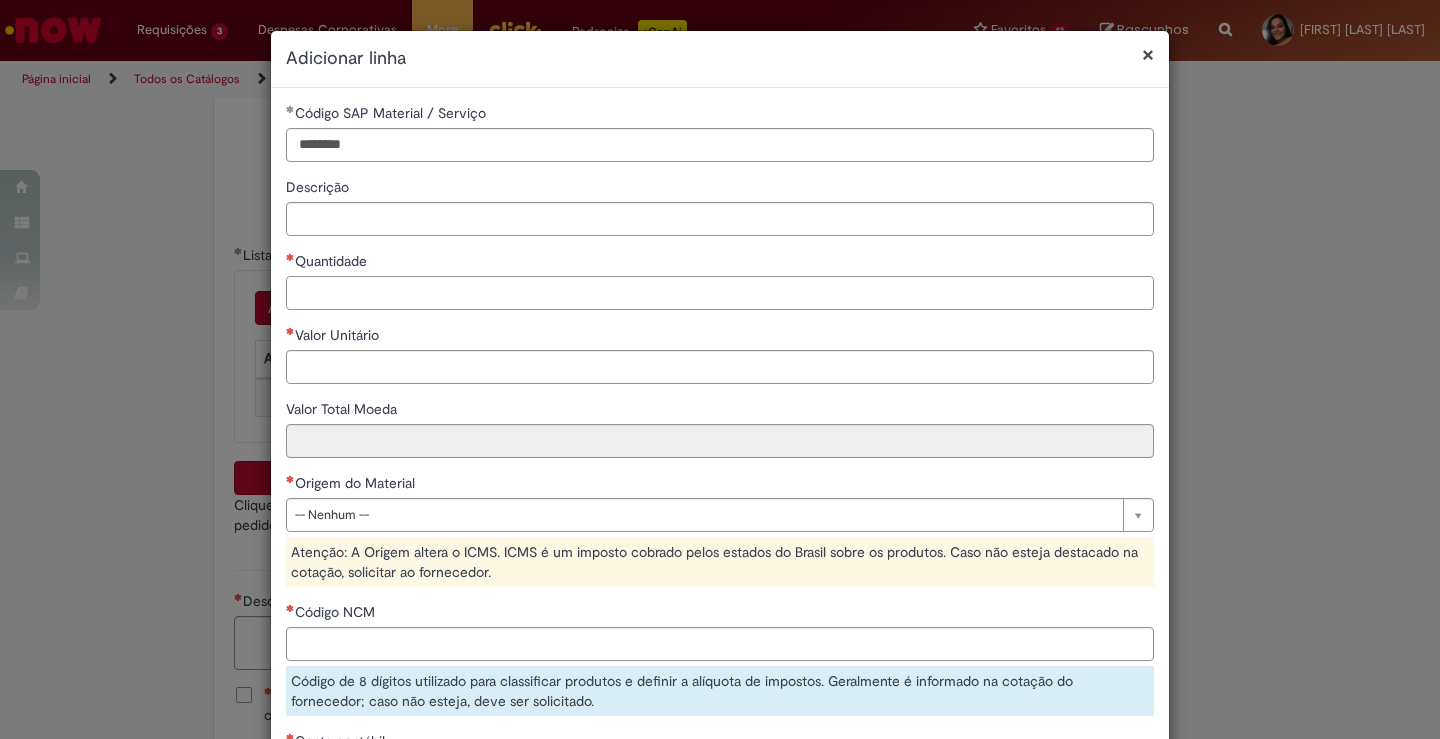 click on "Quantidade" at bounding box center [720, 293] 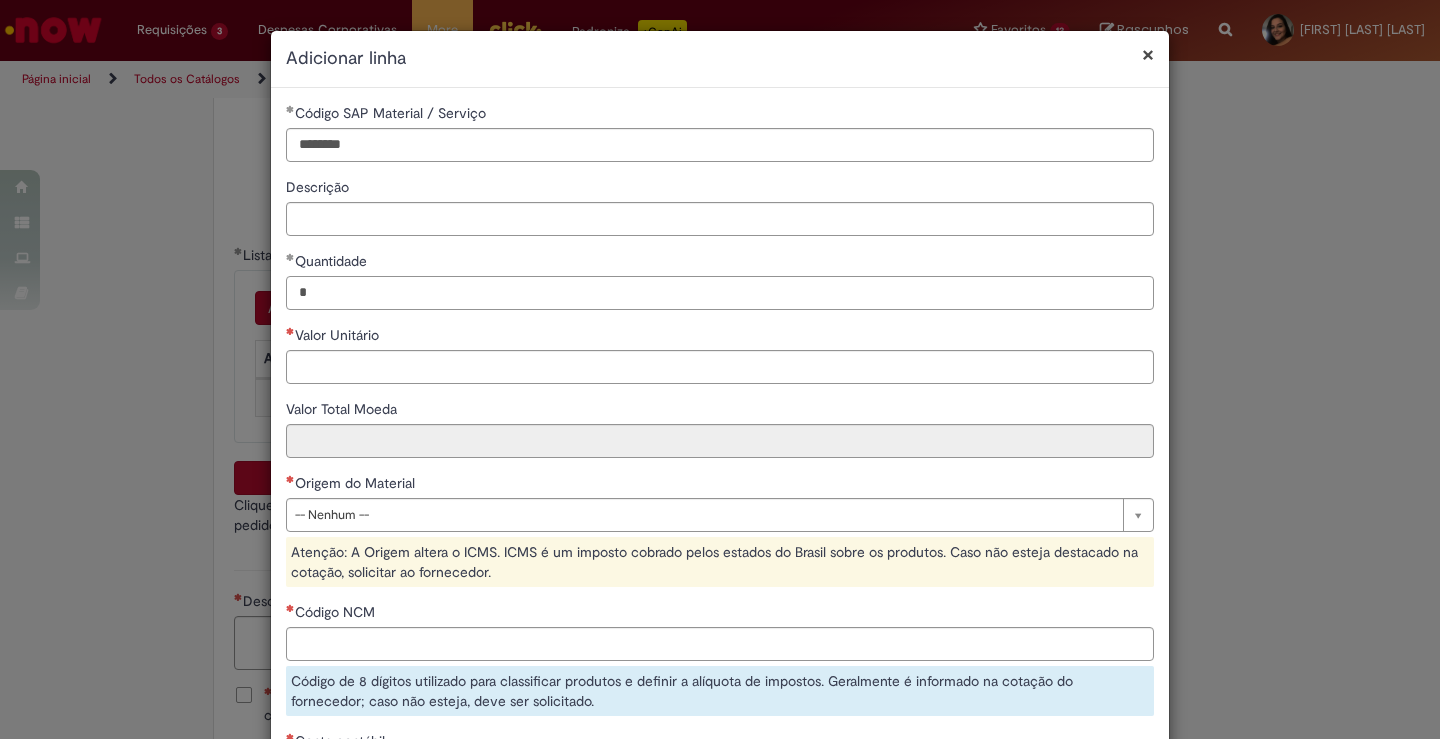 type on "*" 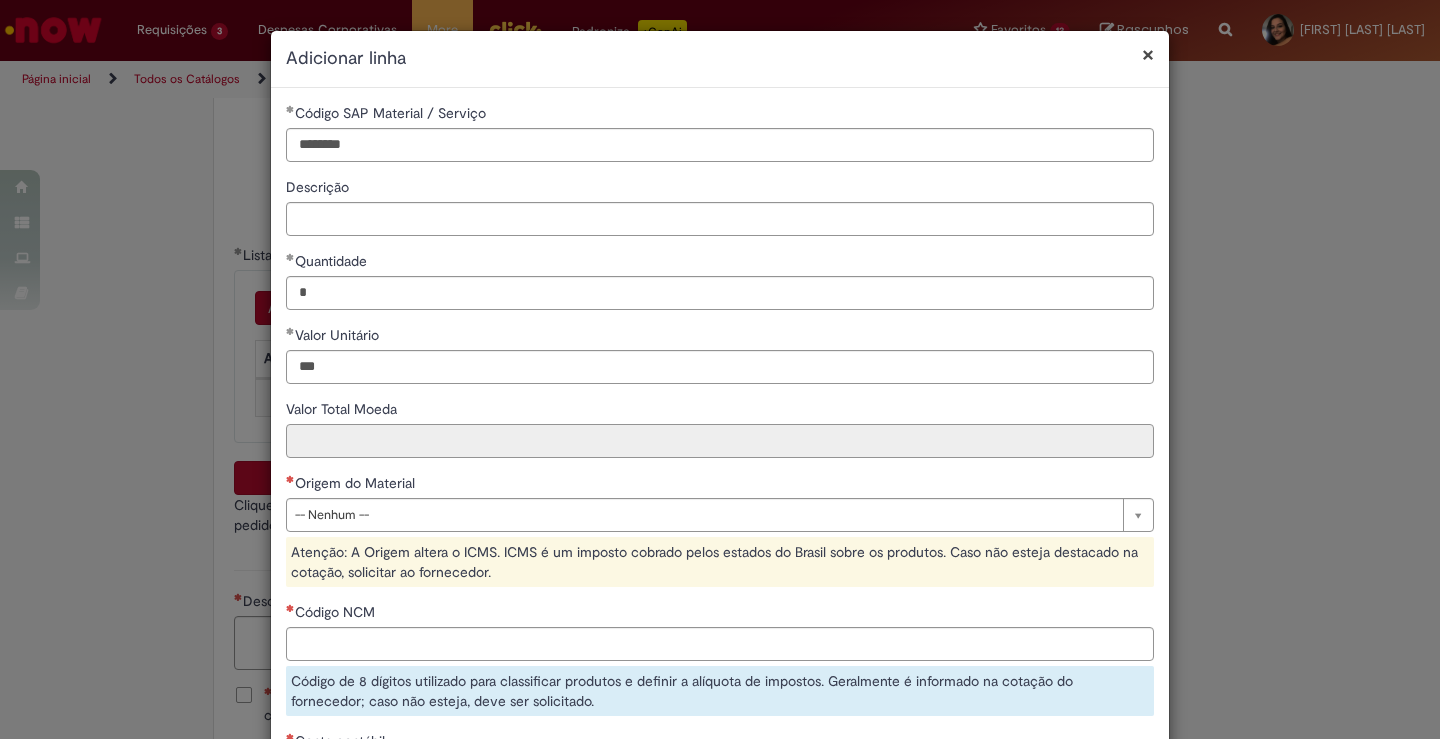 type on "******" 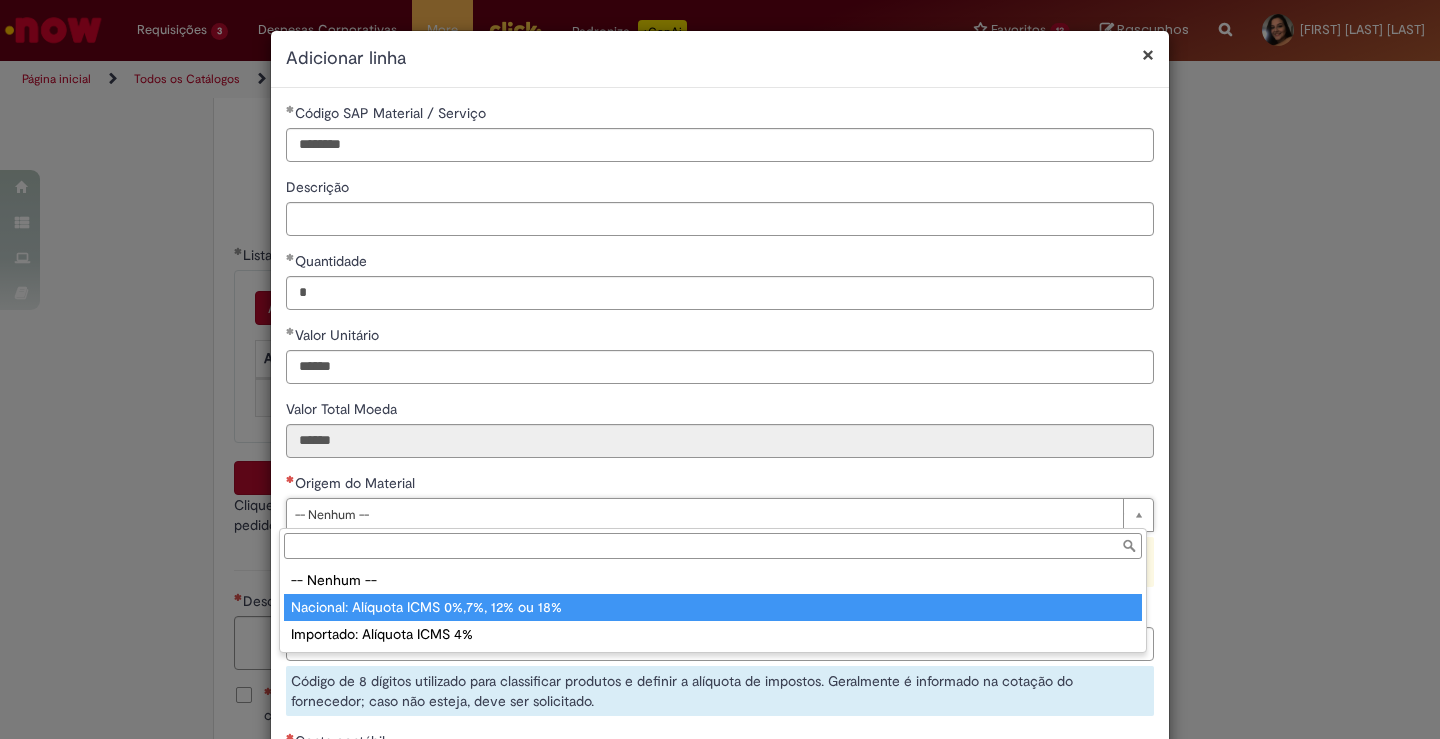 type on "**********" 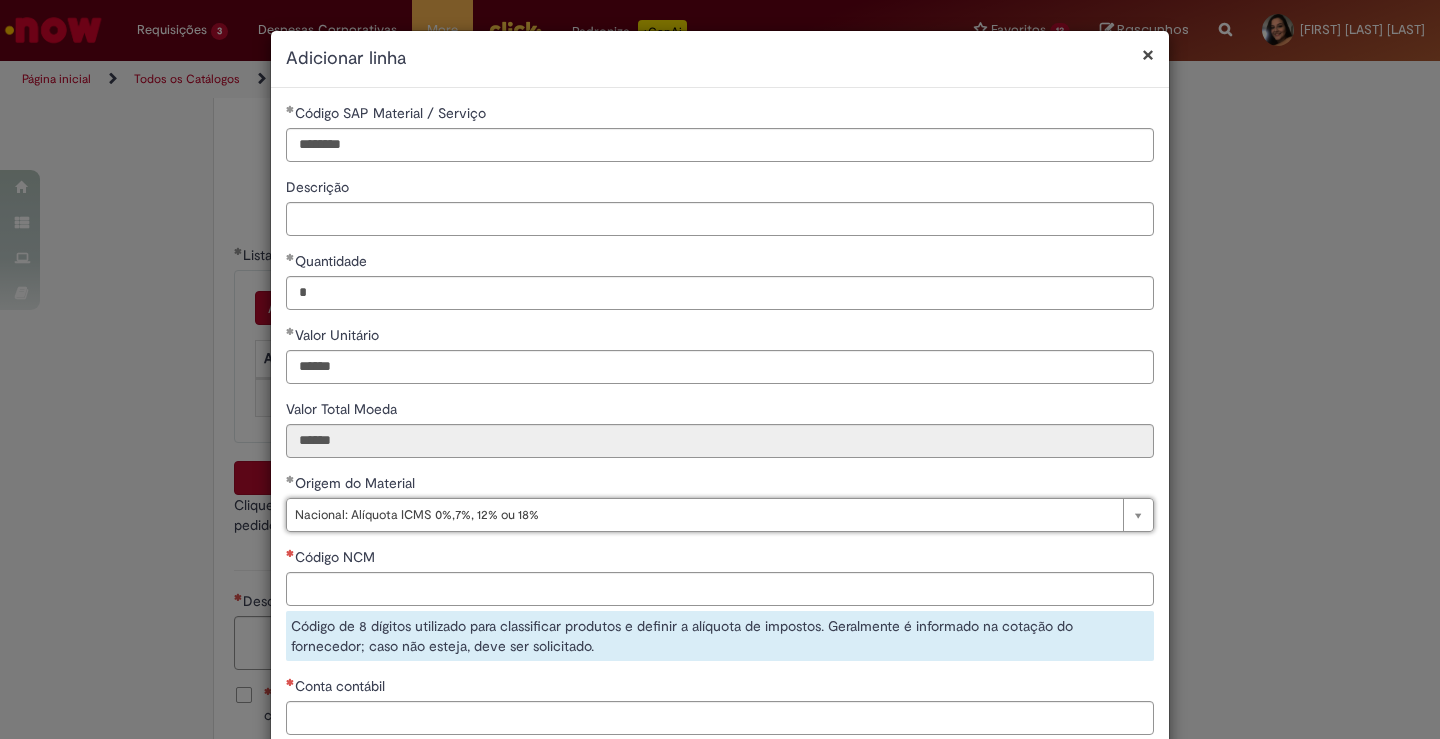 scroll, scrollTop: 196, scrollLeft: 0, axis: vertical 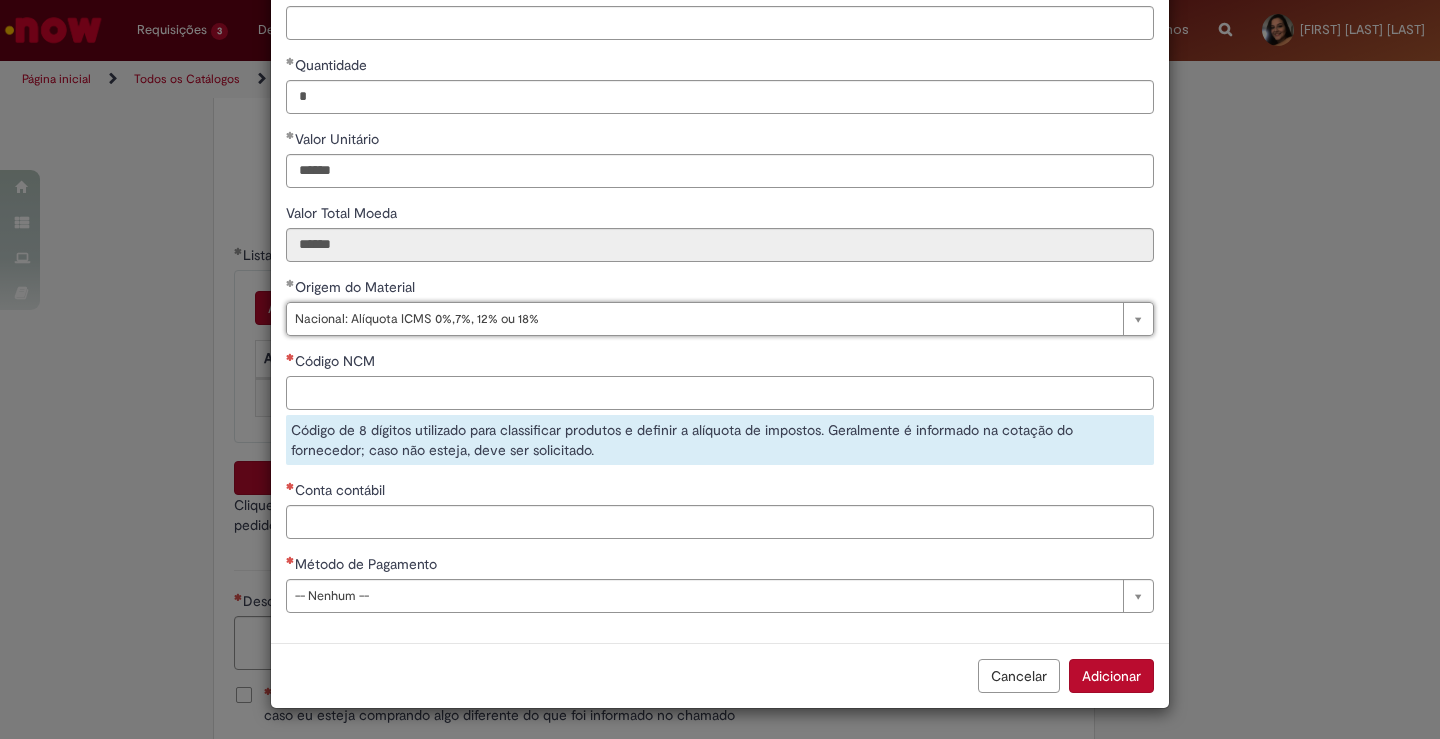 click on "Código NCM" at bounding box center [720, 393] 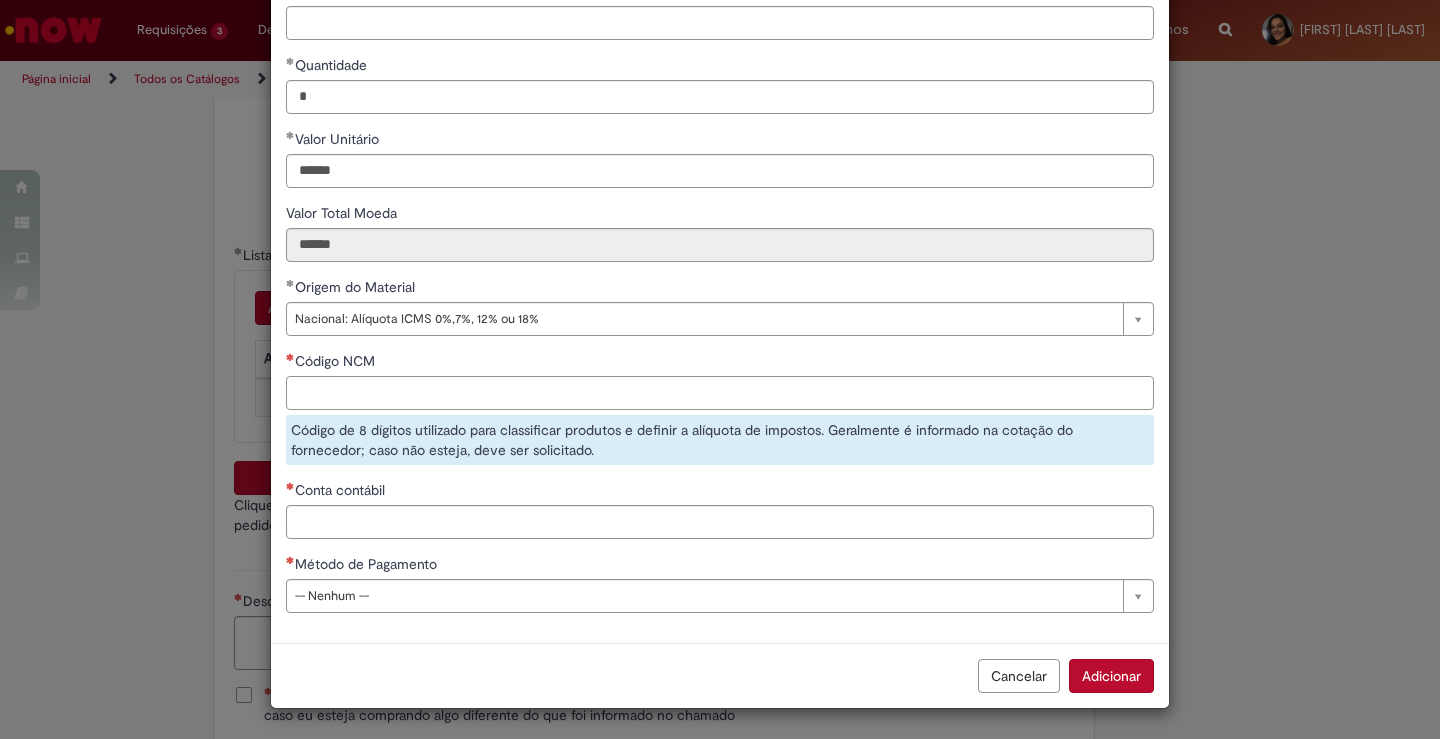 paste on "********" 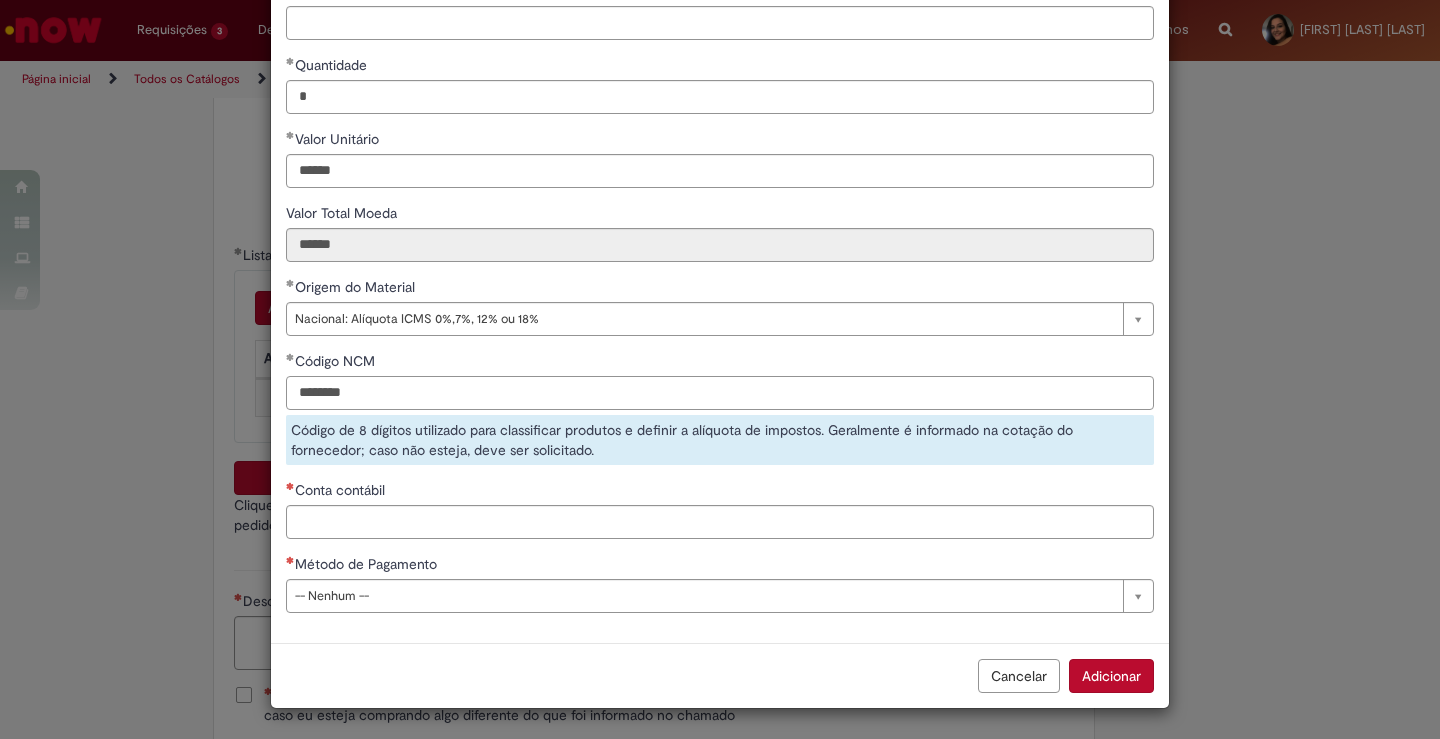 type on "********" 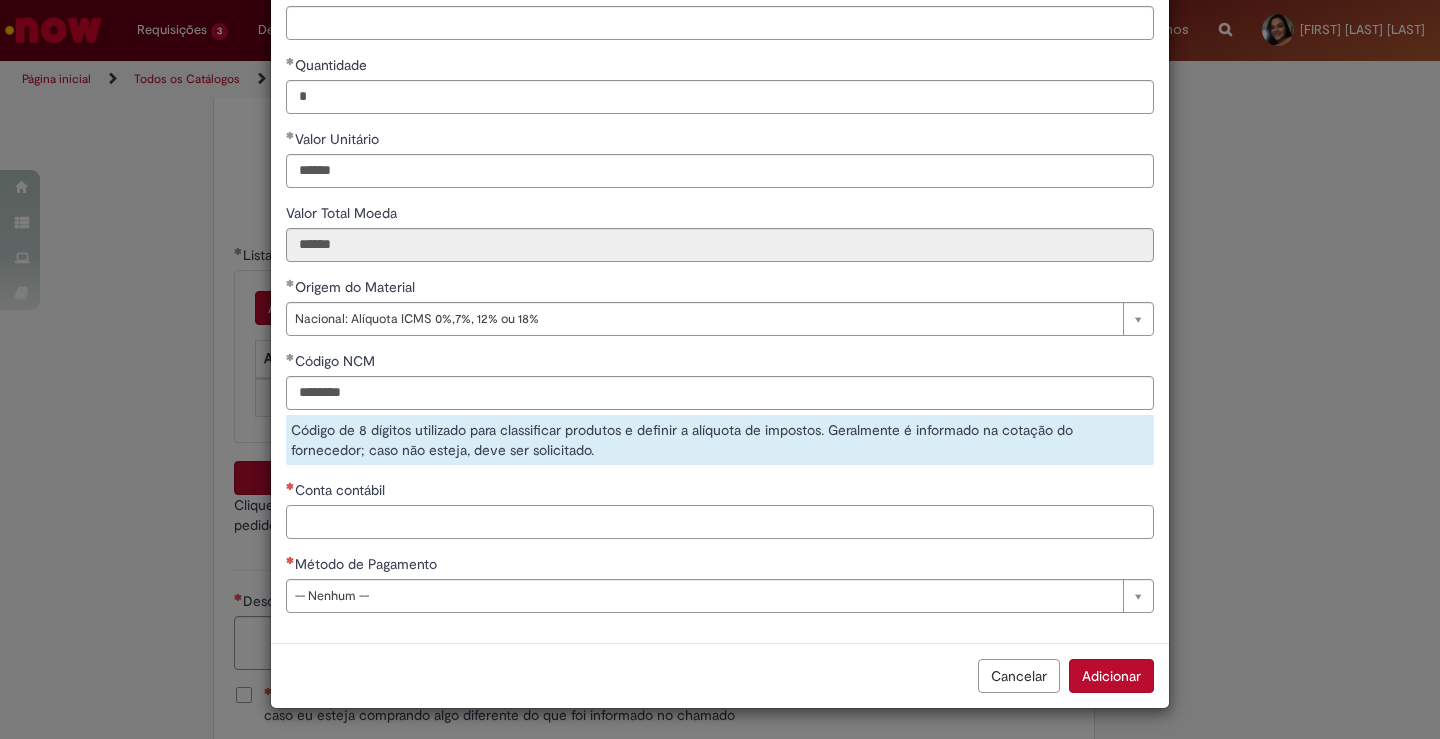 click on "Conta contábil" at bounding box center [720, 522] 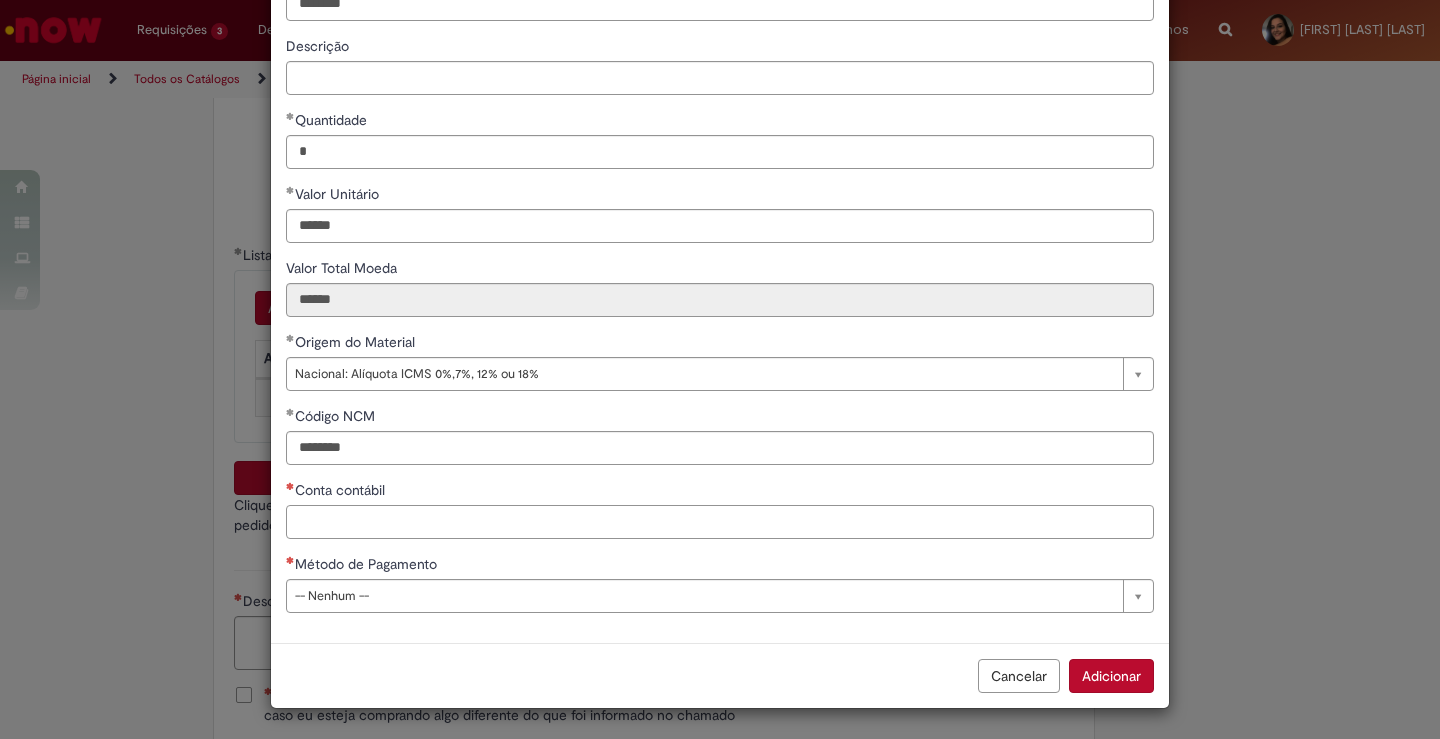 scroll, scrollTop: 141, scrollLeft: 0, axis: vertical 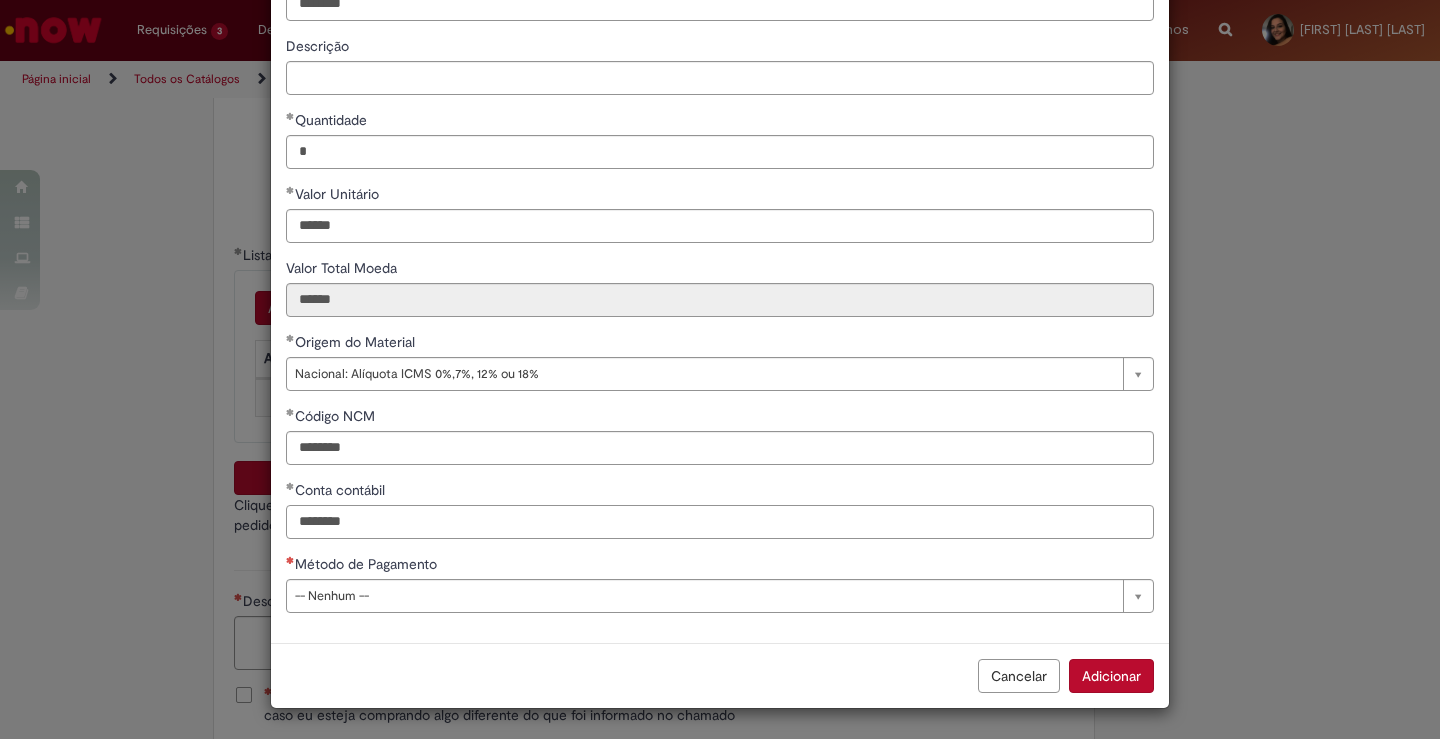 type on "********" 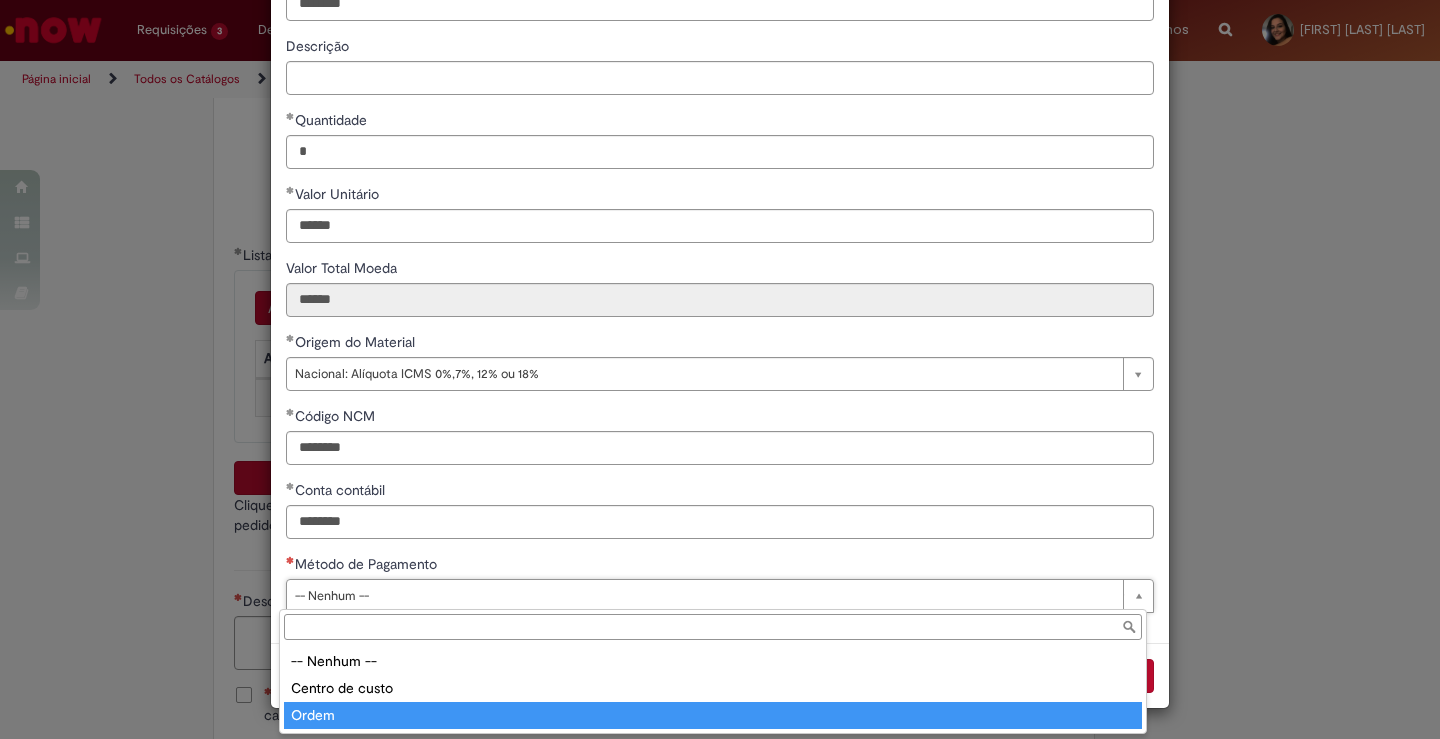 type on "*****" 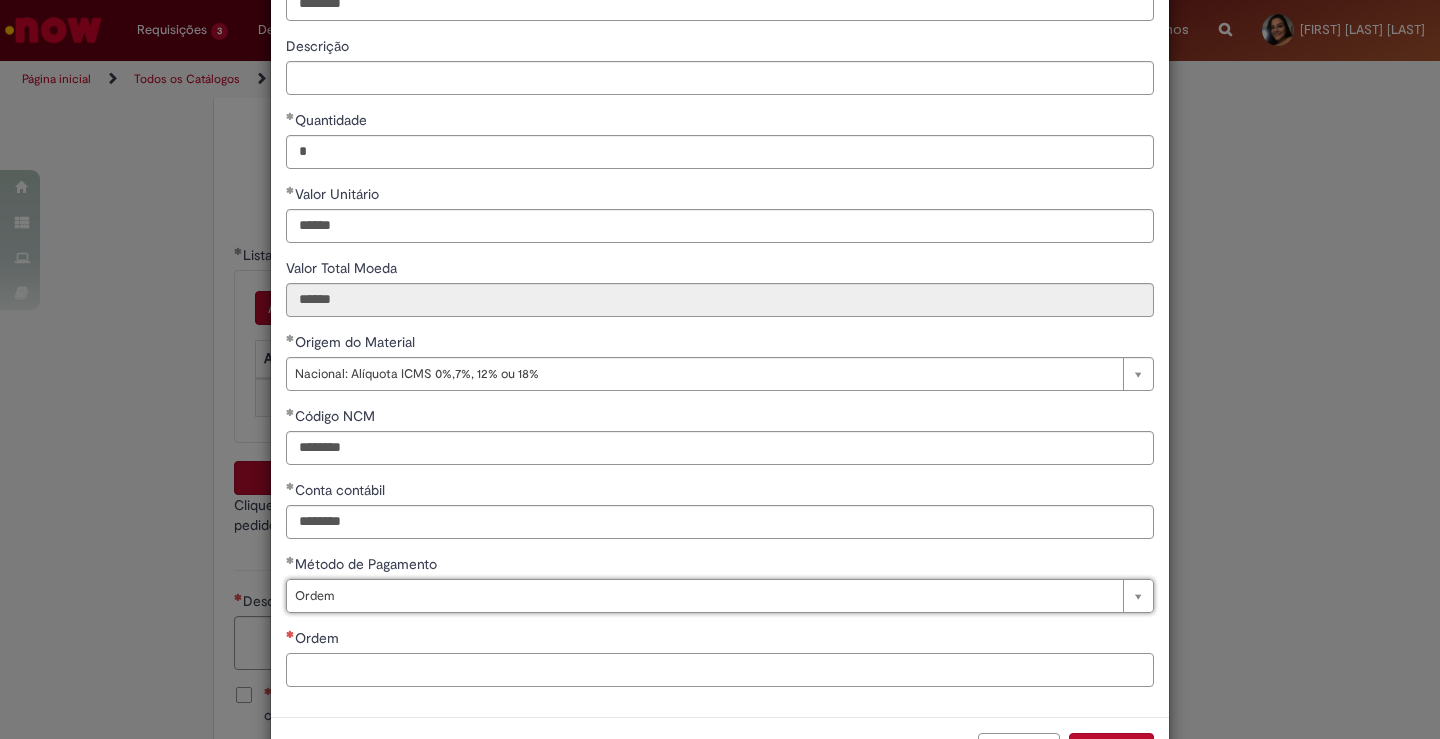 drag, startPoint x: 345, startPoint y: 671, endPoint x: 356, endPoint y: 674, distance: 11.401754 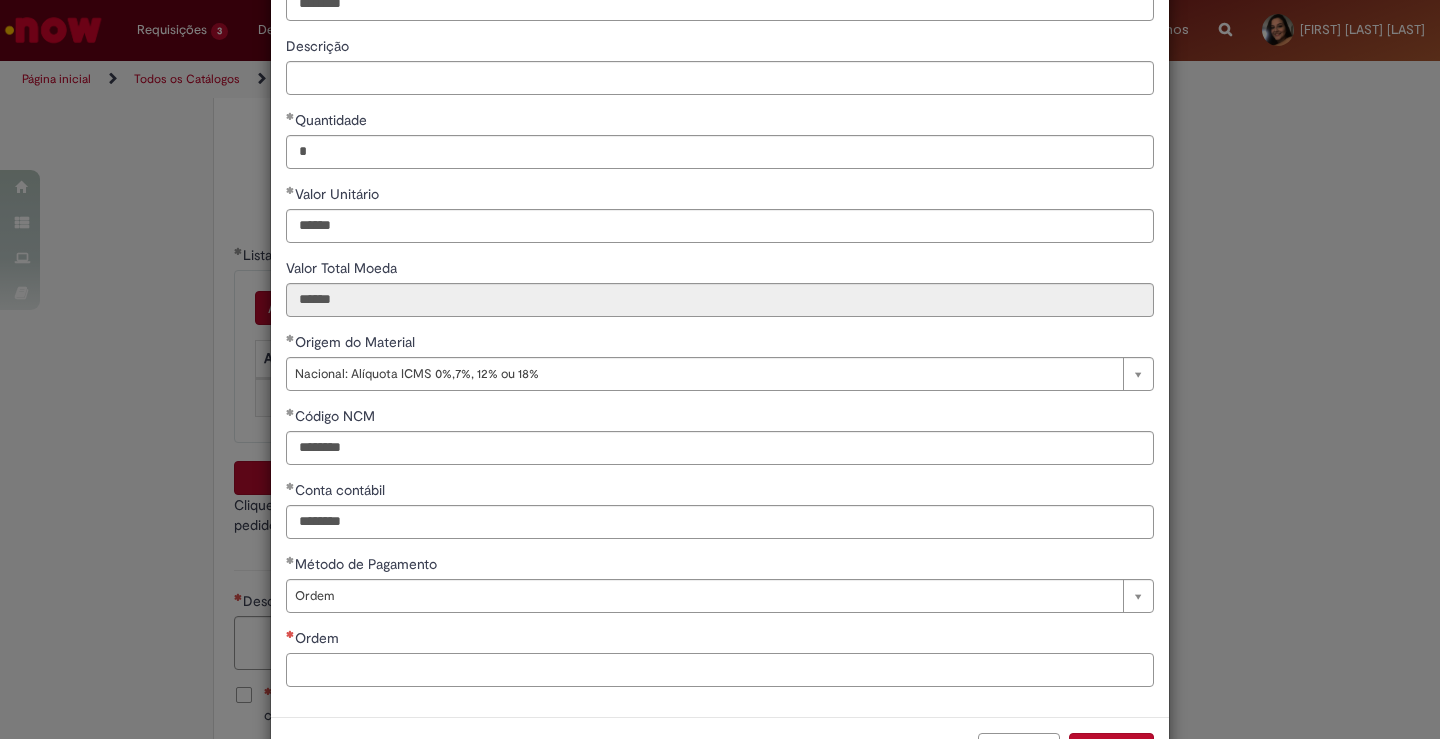 scroll, scrollTop: 215, scrollLeft: 0, axis: vertical 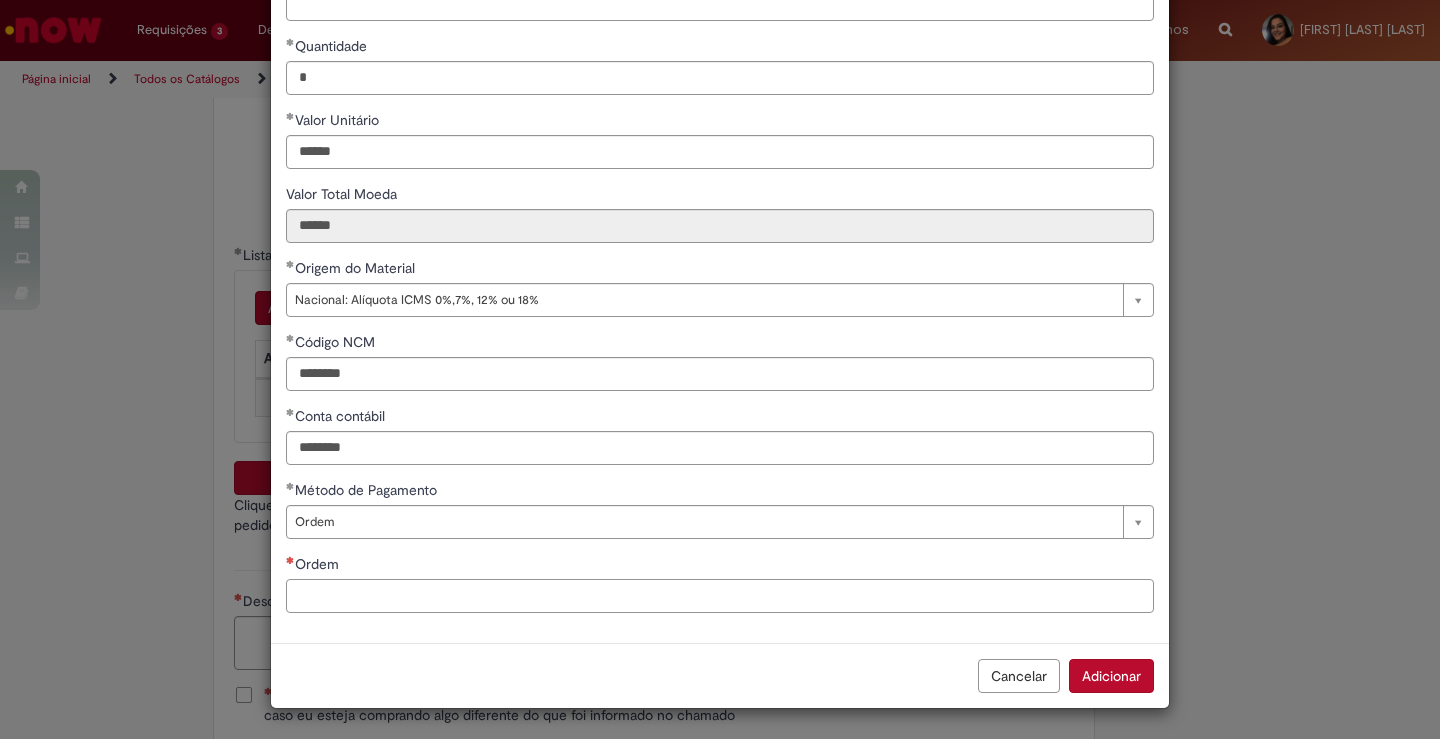 paste on "**********" 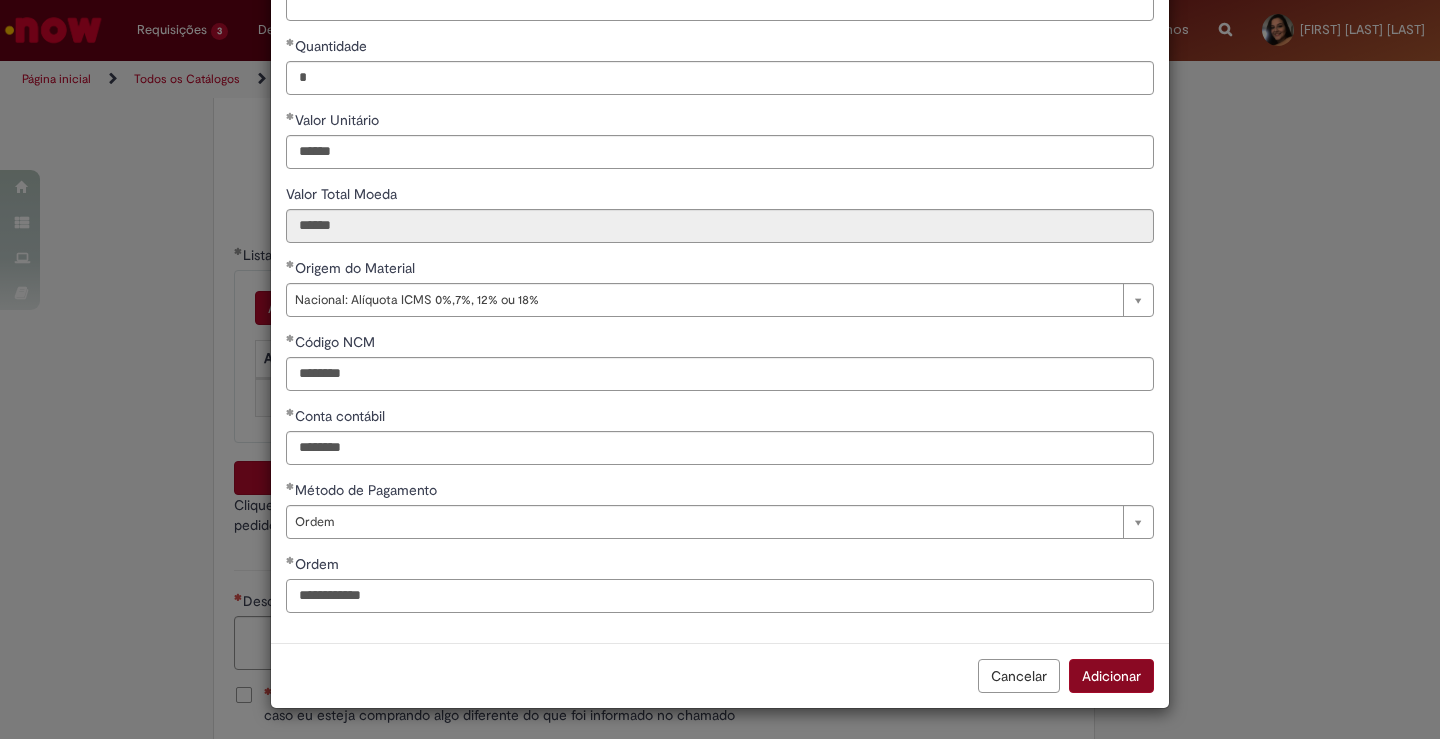 type on "**********" 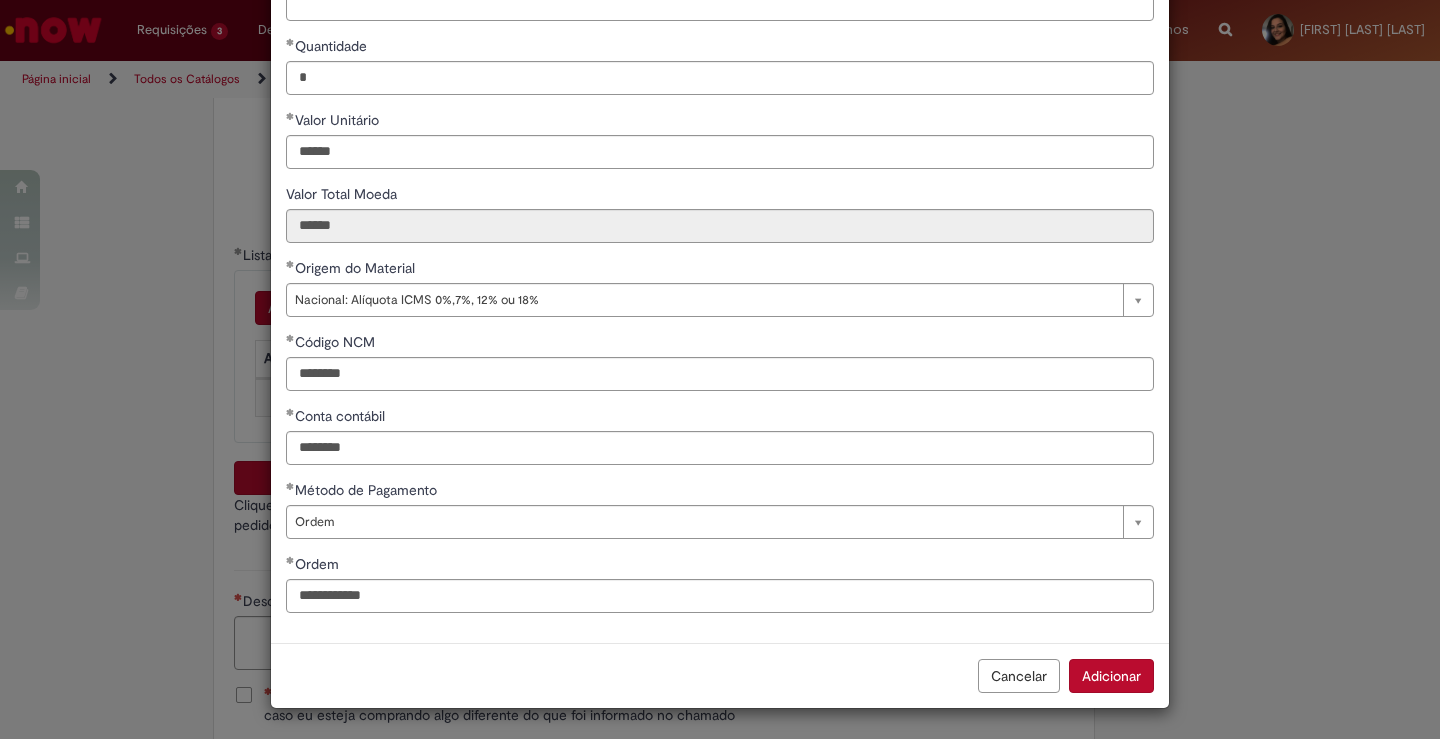 click on "Adicionar" at bounding box center (1111, 676) 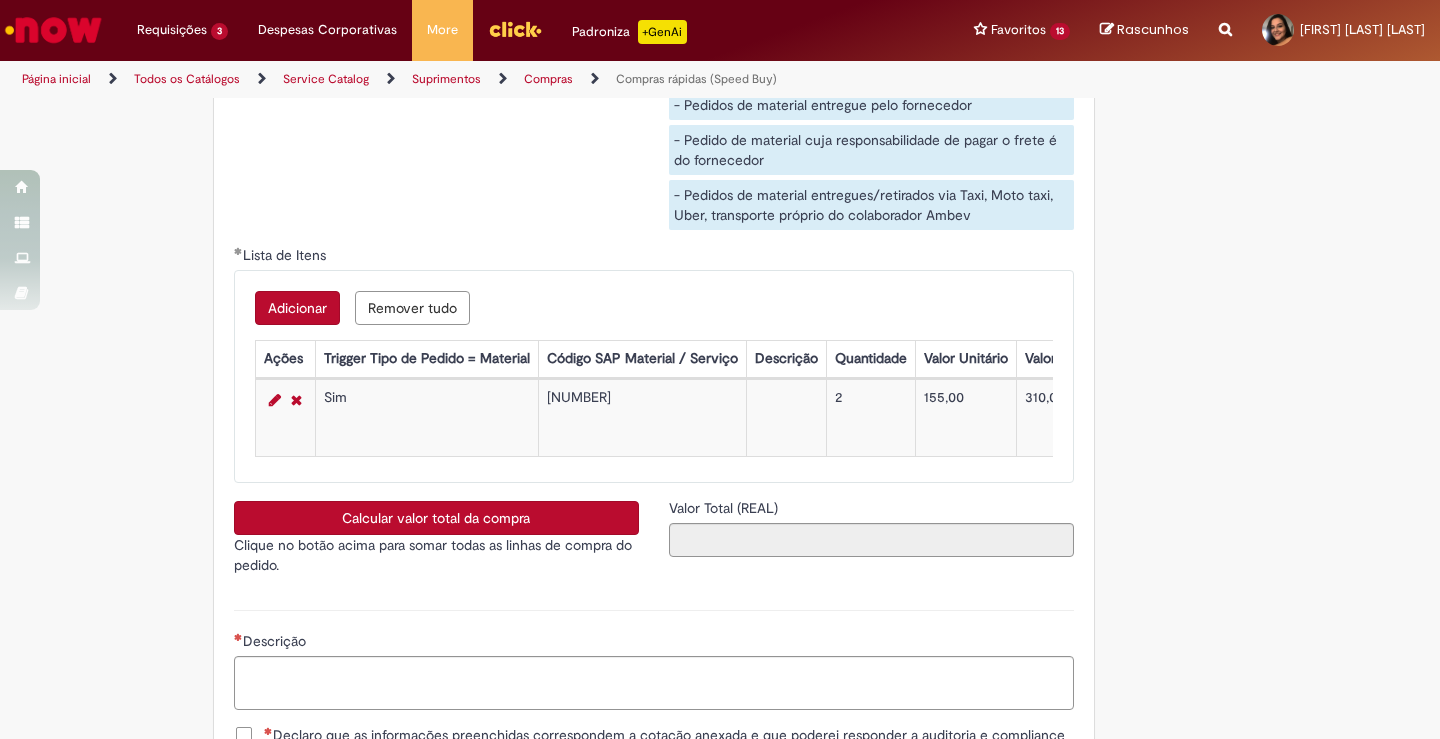 scroll, scrollTop: 3300, scrollLeft: 0, axis: vertical 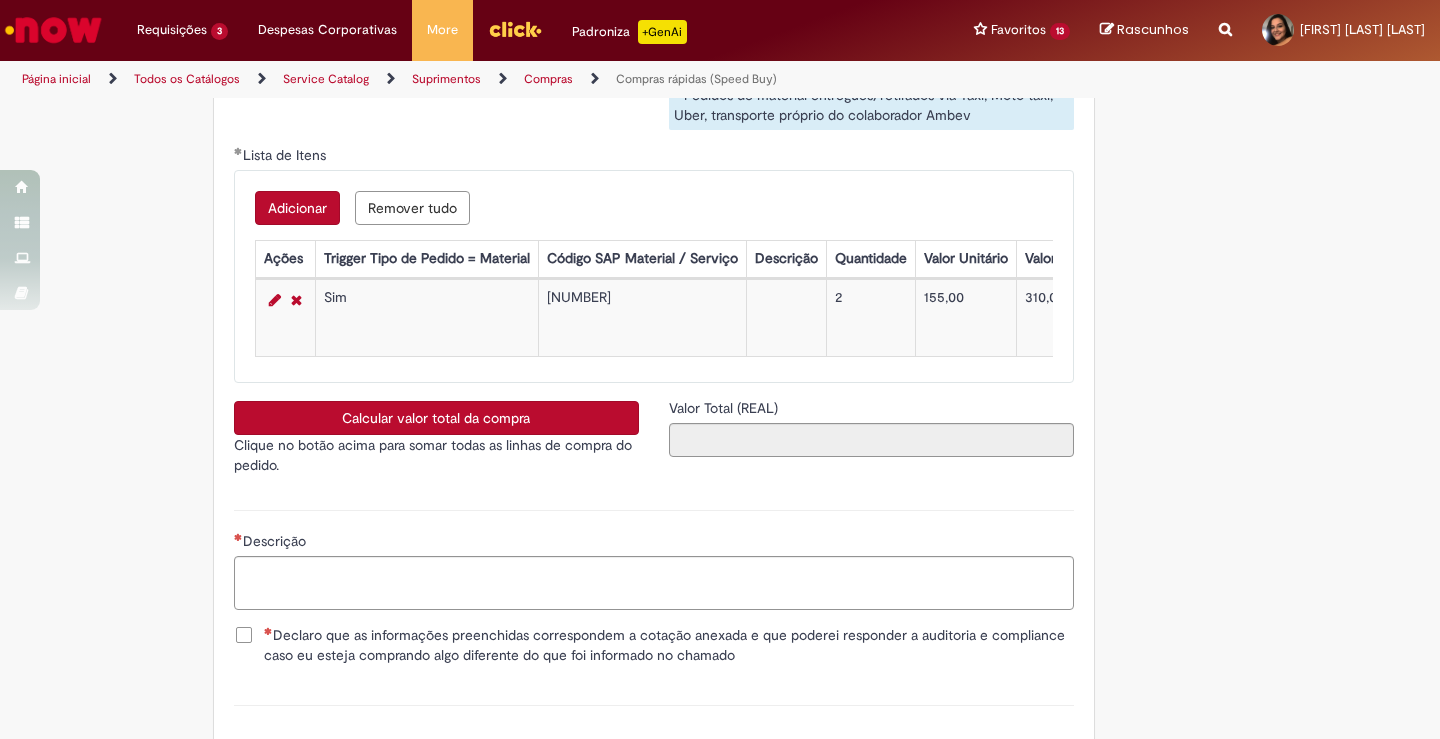 click on "Calcular valor total da compra" at bounding box center (436, 418) 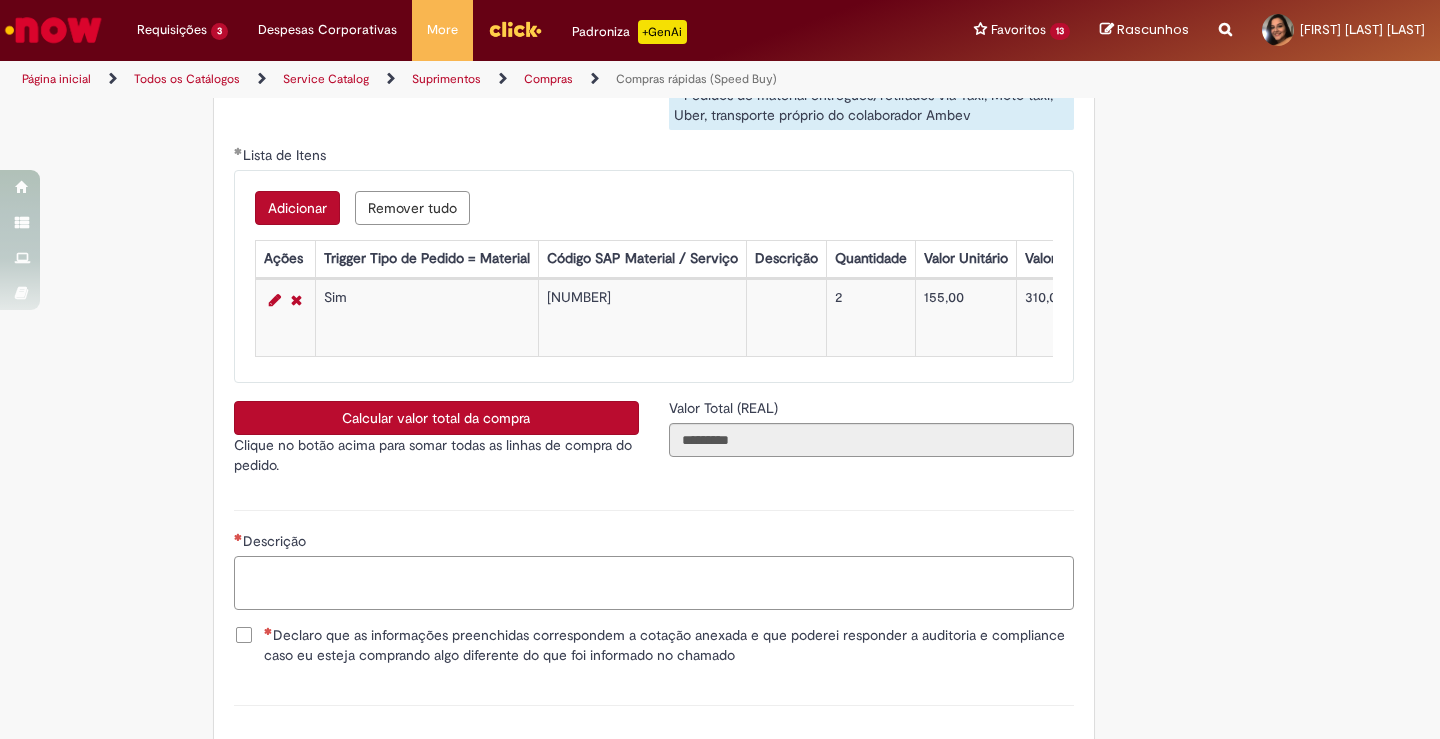 click on "Descrição" at bounding box center (654, 583) 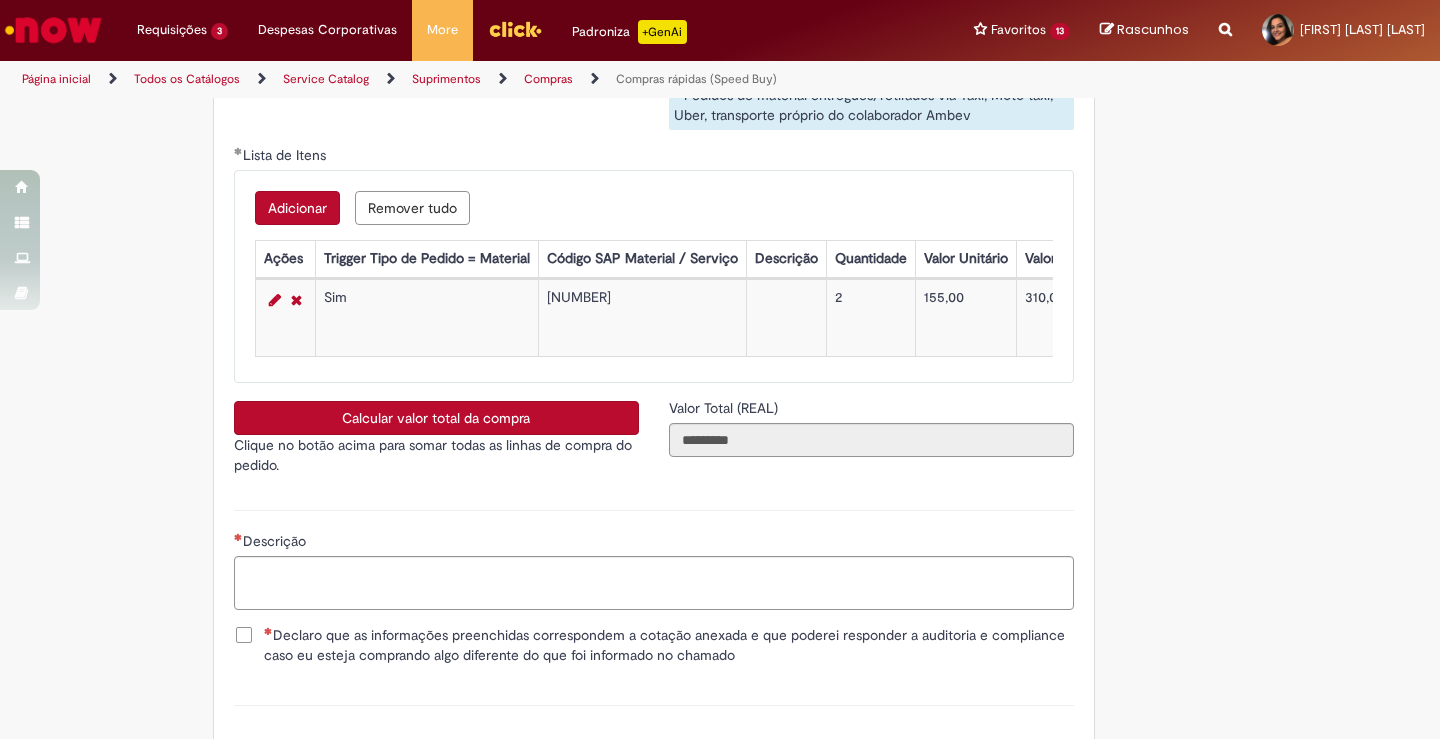 click on "Declaro que as informações preenchidas correspondem a cotação anexada e que poderei responder a auditoria e compliance caso eu esteja comprando algo diferente do que foi informado no chamado" at bounding box center [654, 647] 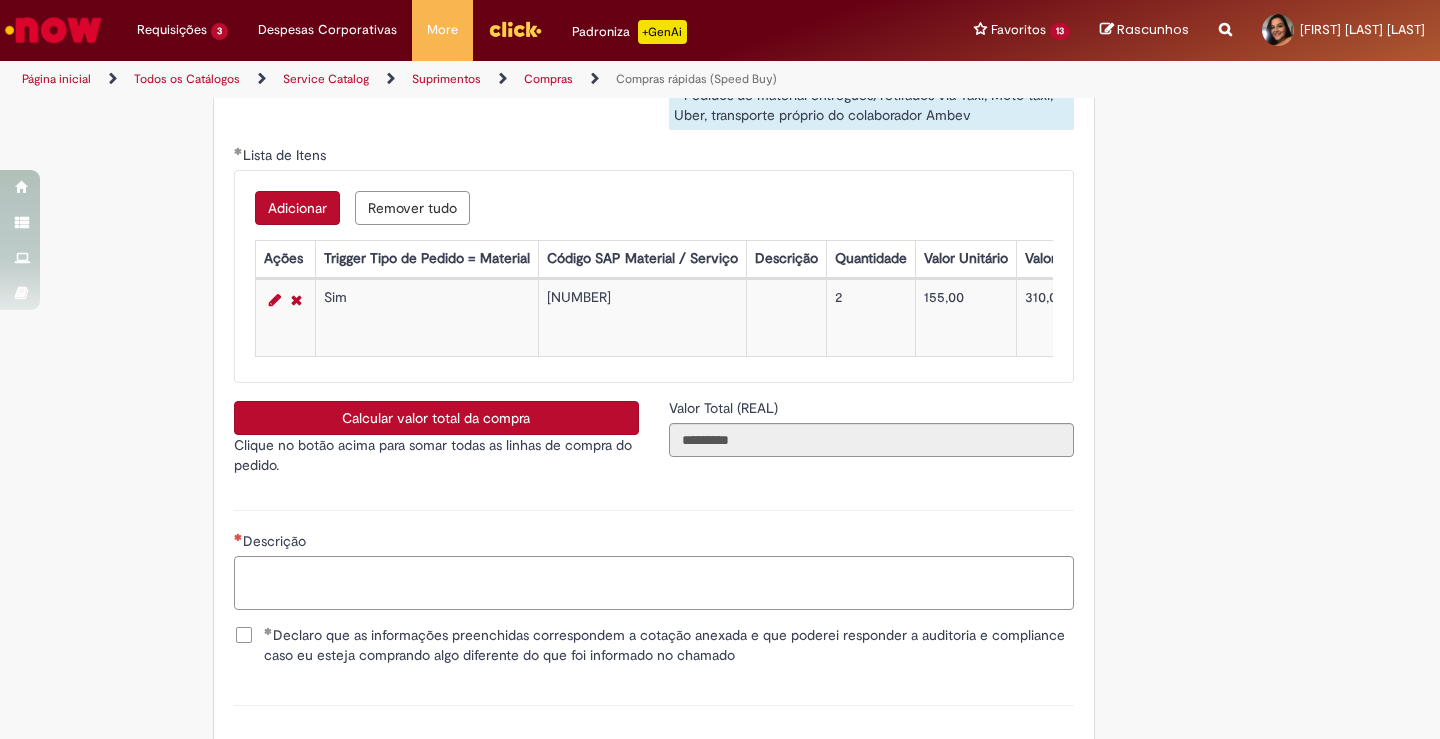 click on "Descrição" at bounding box center (654, 583) 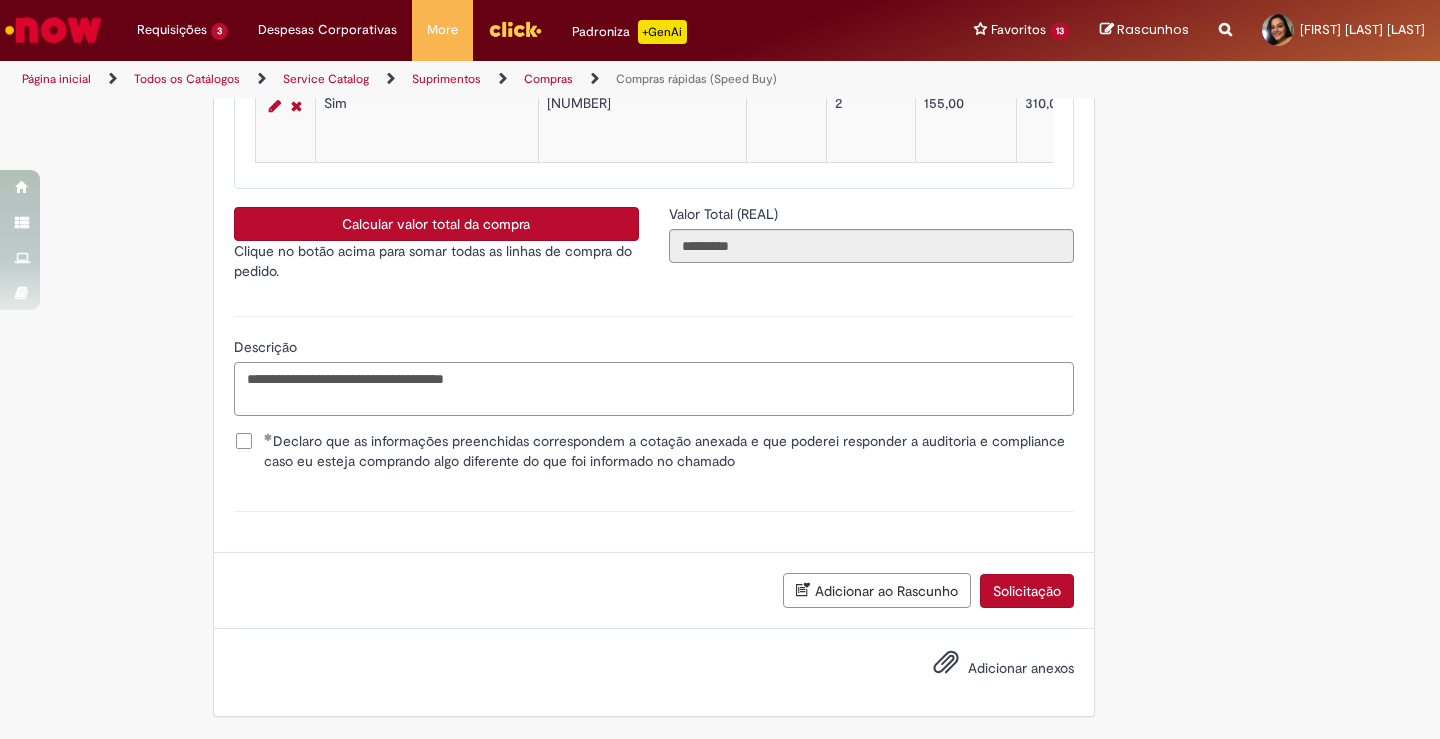 scroll, scrollTop: 3509, scrollLeft: 0, axis: vertical 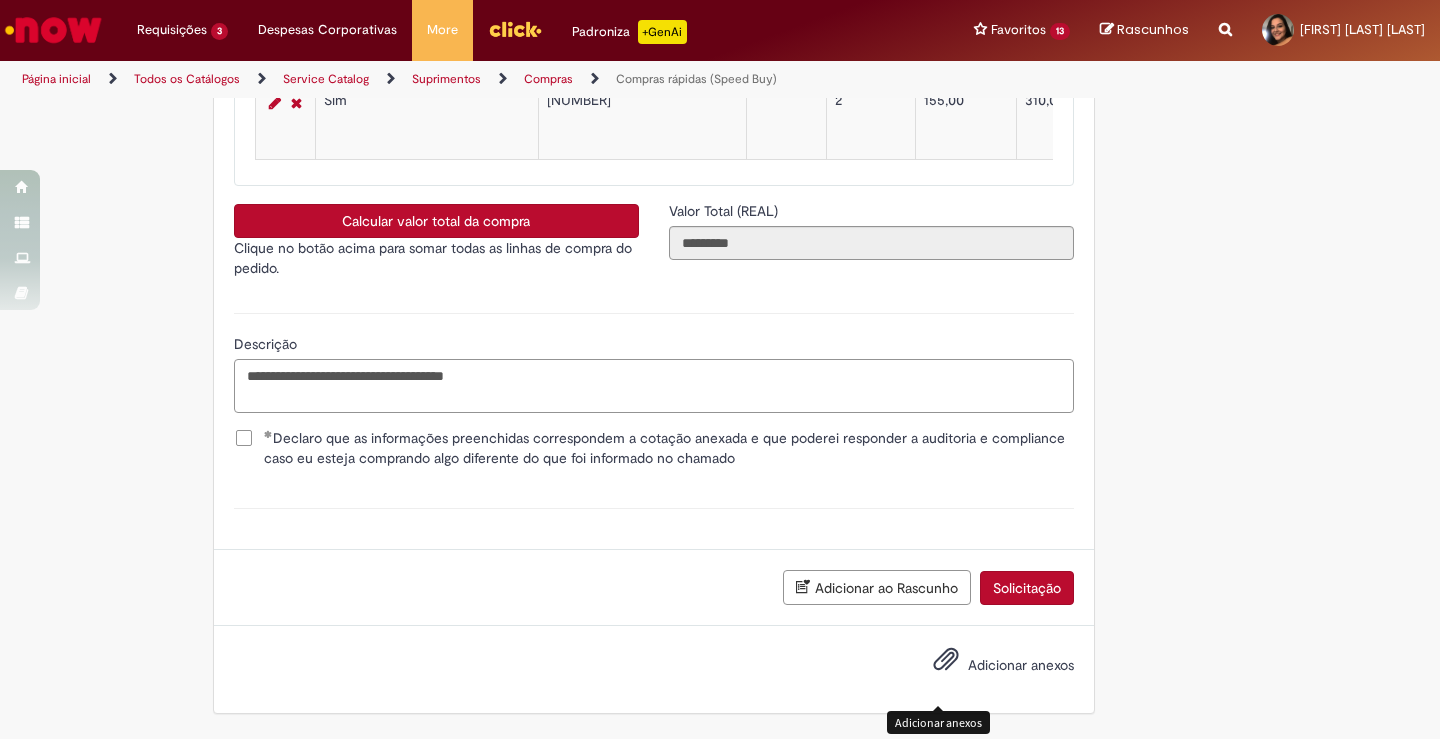 type on "**********" 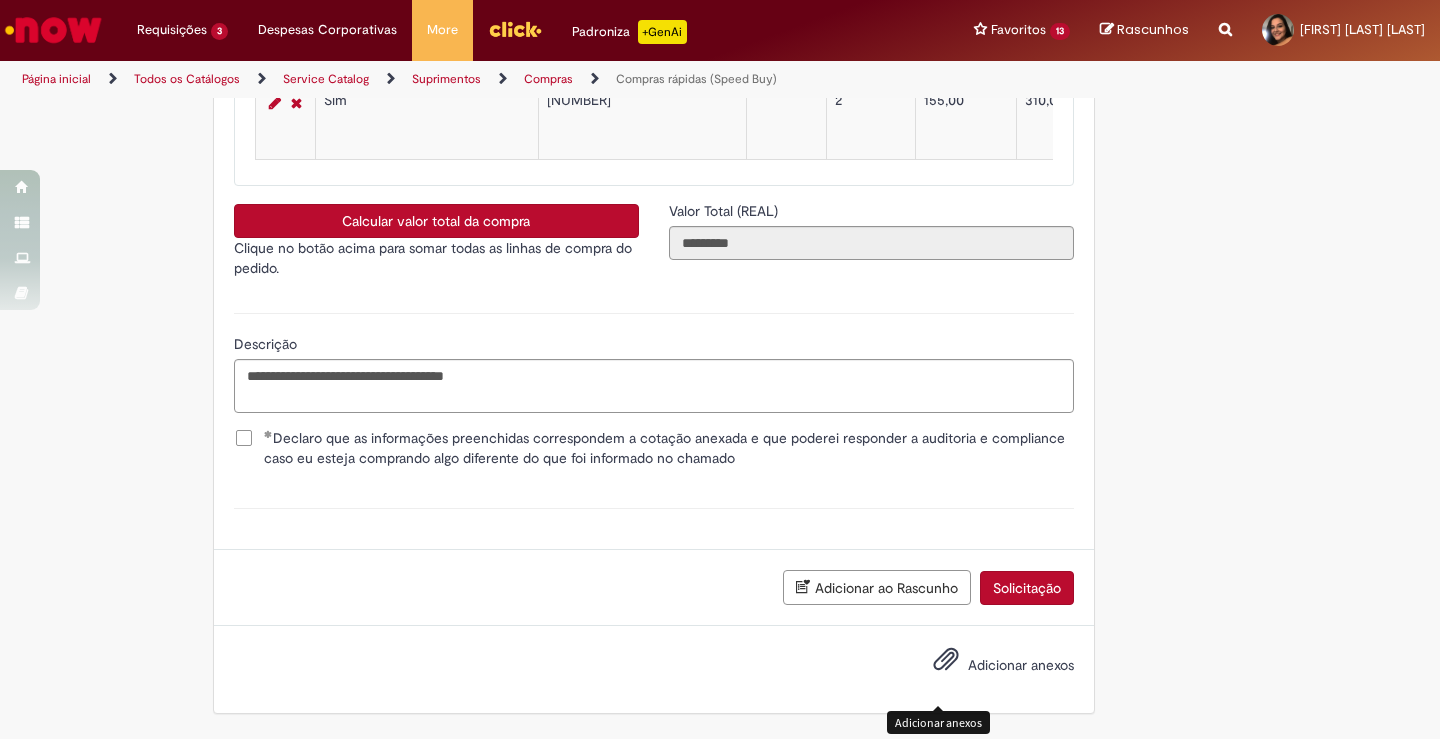 click at bounding box center [946, 660] 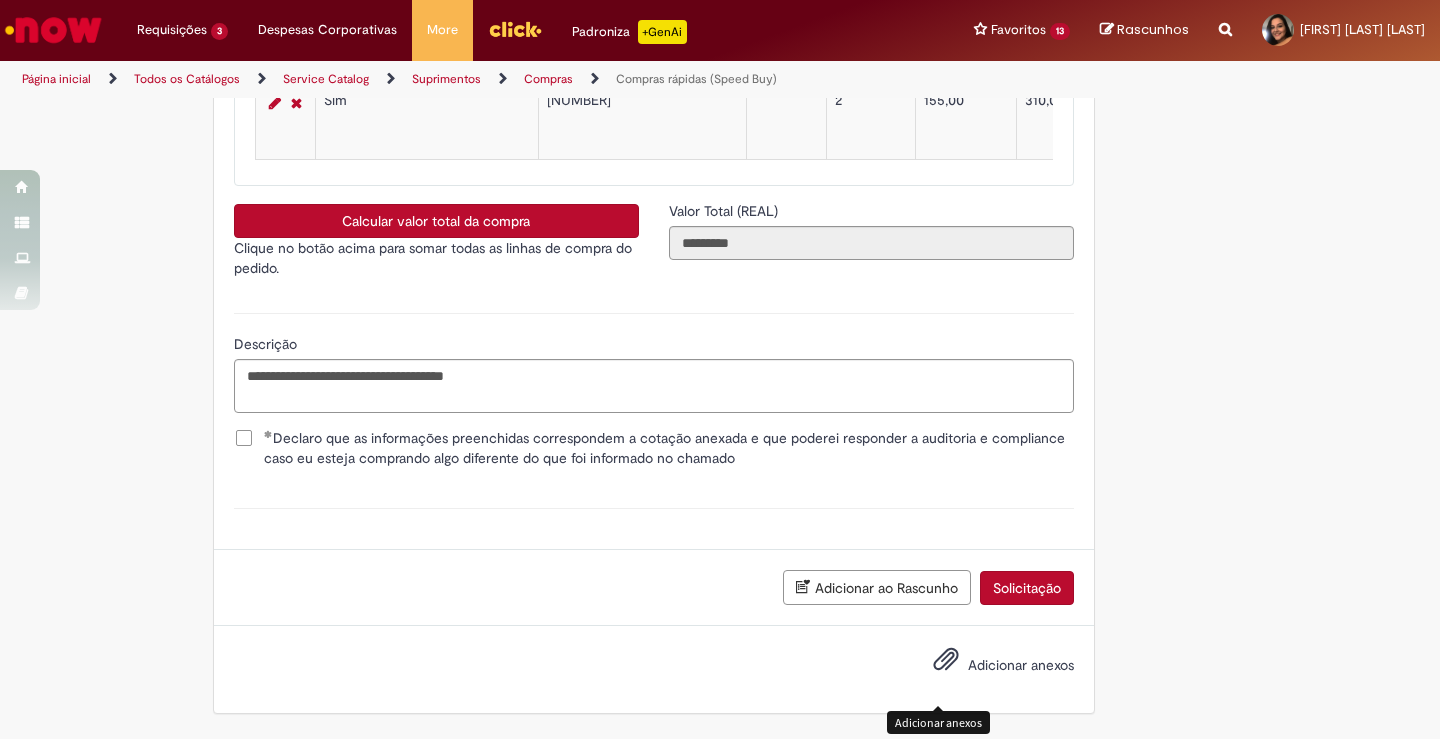 click at bounding box center (946, 660) 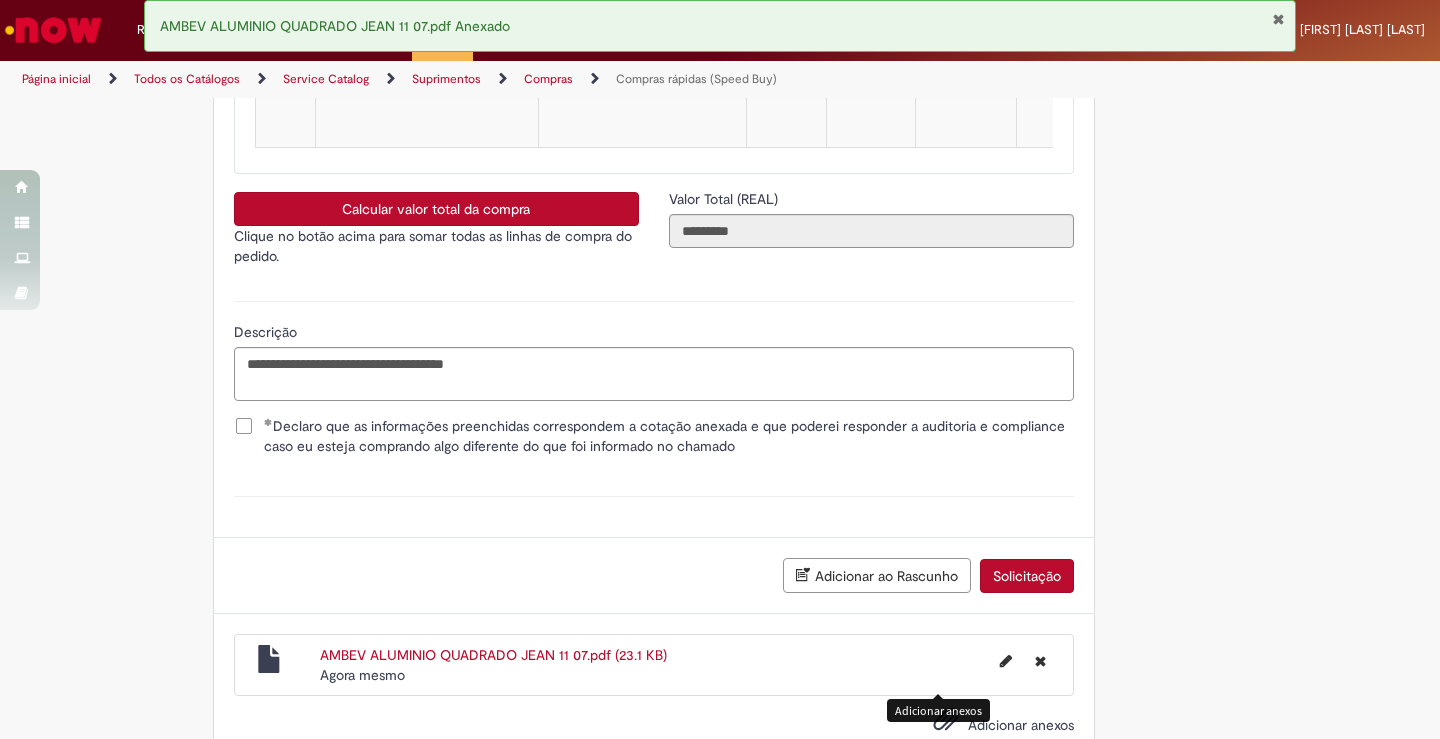 click on "Solicitação" at bounding box center (1027, 576) 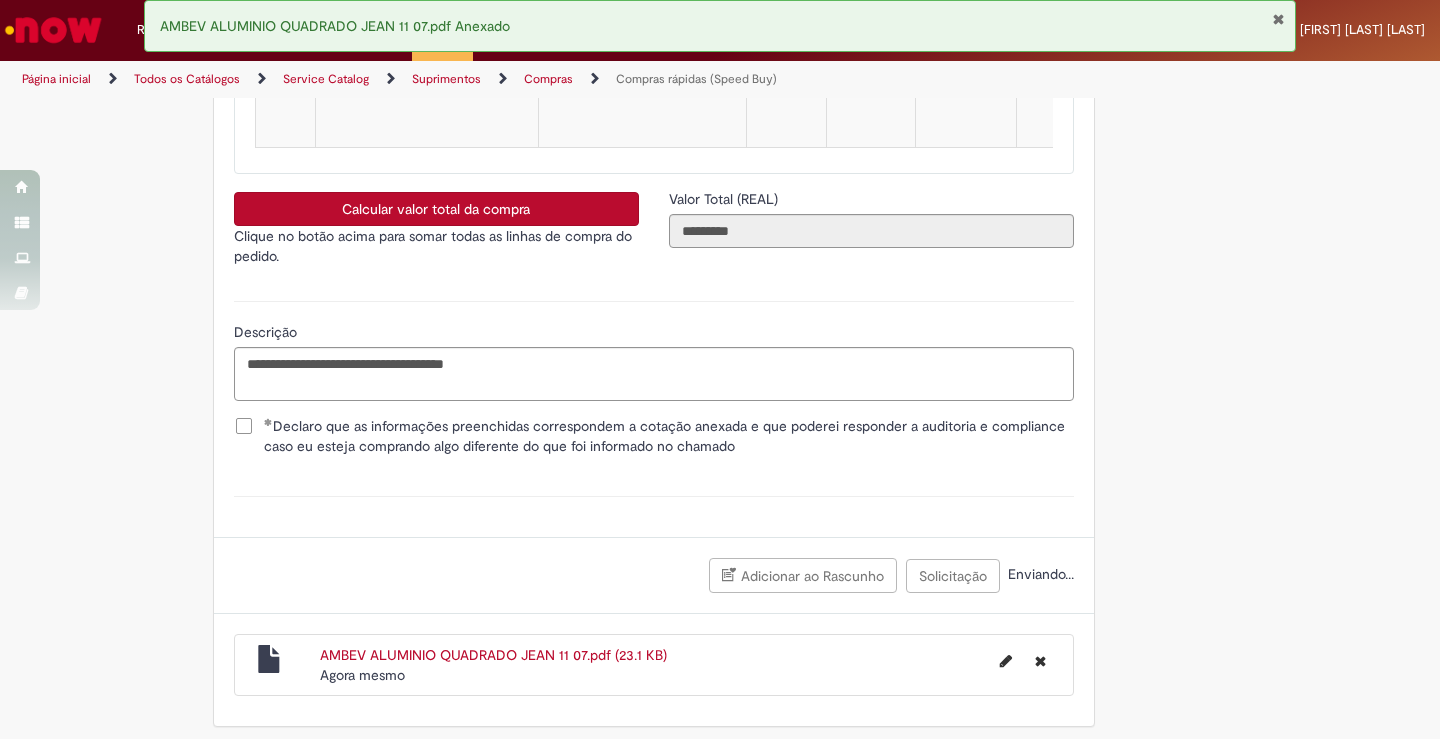 click at bounding box center [1278, 19] 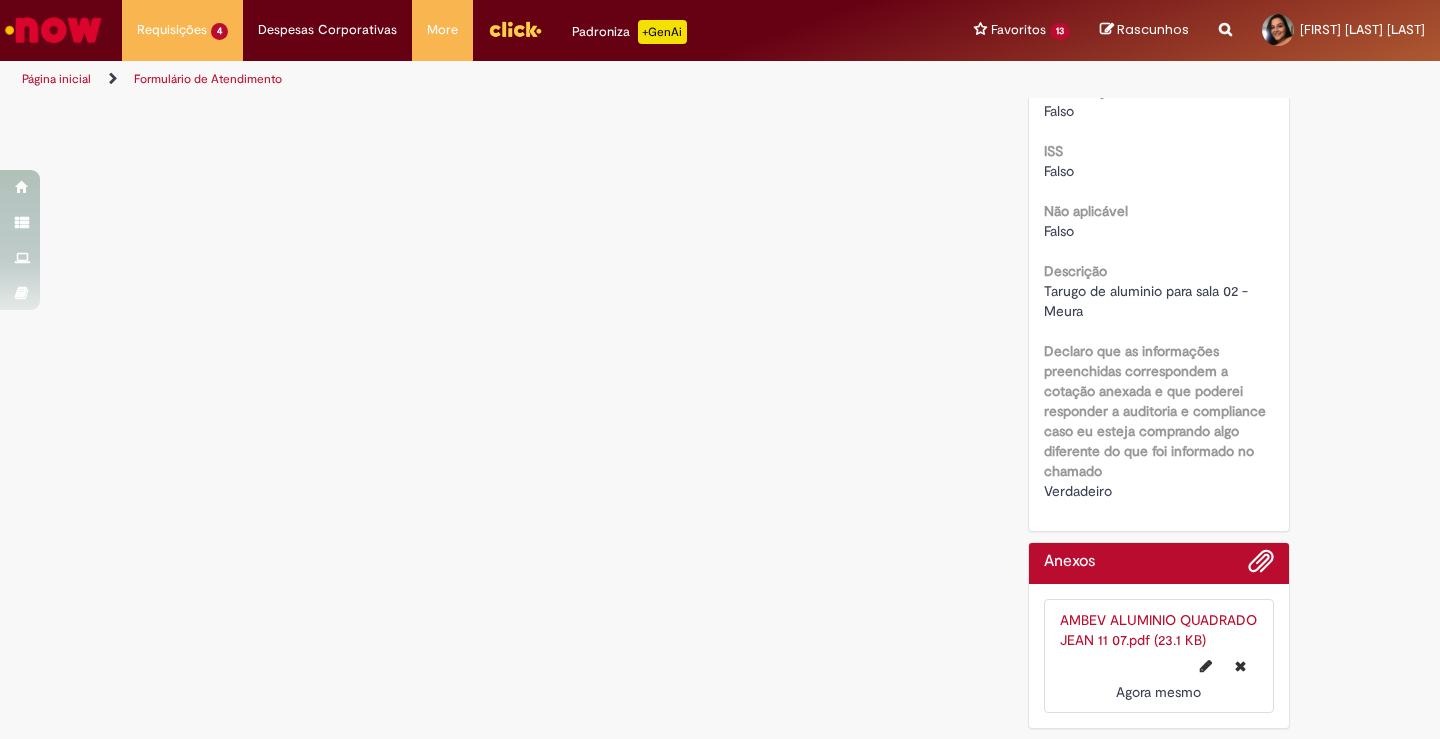 scroll, scrollTop: 0, scrollLeft: 0, axis: both 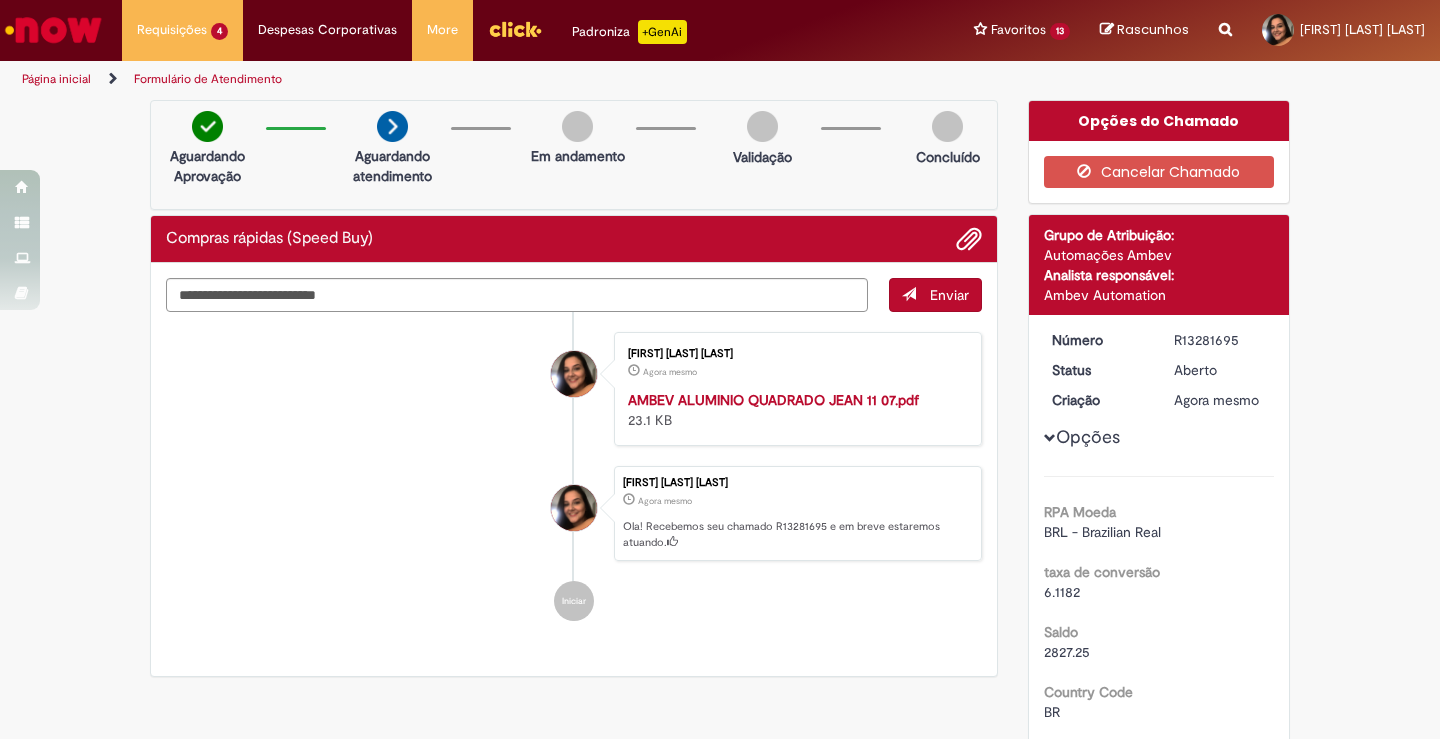 drag, startPoint x: 1166, startPoint y: 330, endPoint x: 1229, endPoint y: 340, distance: 63.788715 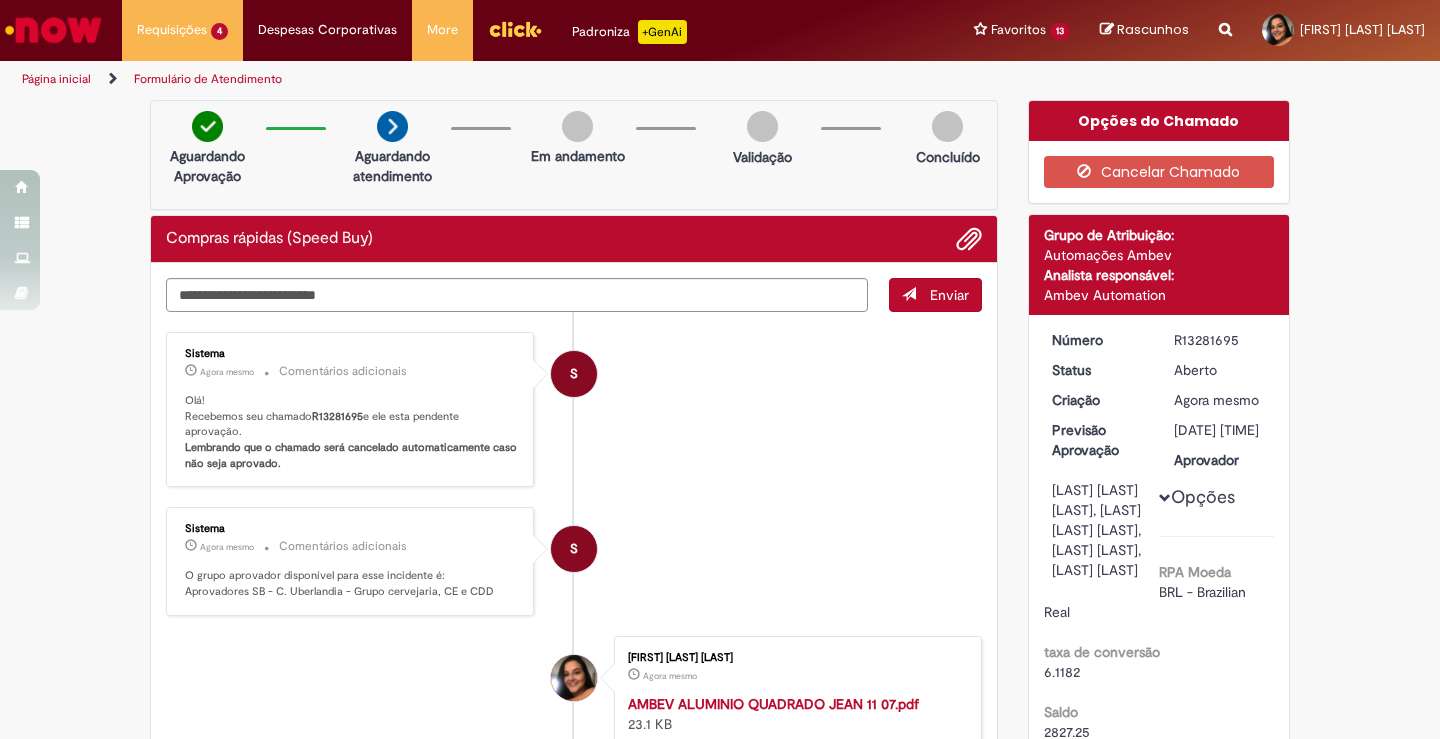 click on "Número
R13281695
Status
Aberto
Criação
Agora mesmo Agora mesmo
Previsão Aprovação
[DATE] [TIME]
Aprovador
[LAST] [LAST] [LAST] [LAST], [LAST] [LAST] [LAST] [LAST], [LAST] [LAST] [LAST], [LAST] [LAST] [LAST]
Opções
RPA Moeda
BRL - Brazilian Real
taxa de conversão
6.1182
Saldo
2827.25
Country Code
BR
SAP Interim
s4
Declaro que li e aceito as regras listadas na descrição da oferta e que poderei responder a auditoria e compliance caso alguma regra não for devidamente cumprida
Verdadeiro
Tipo de solicitação" at bounding box center [1159, 1723] 